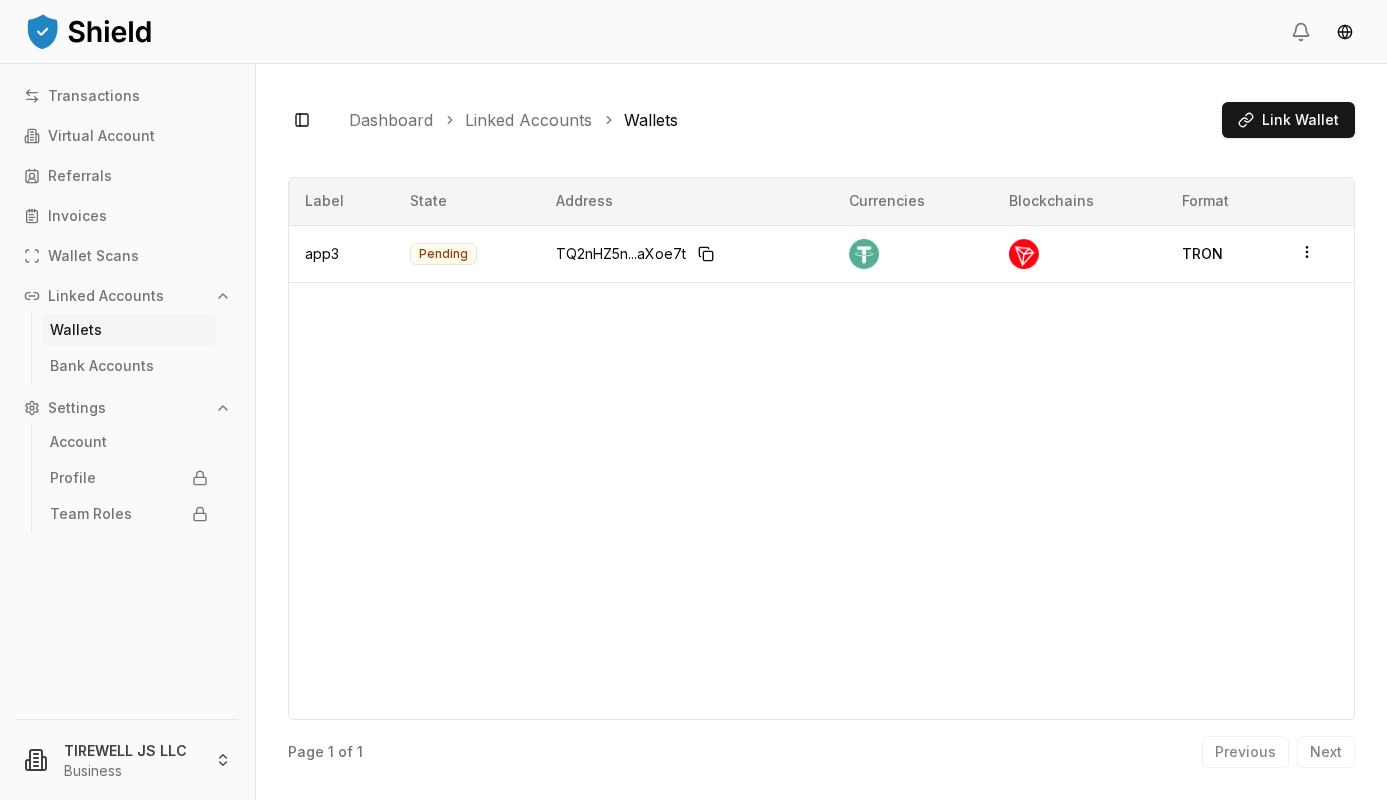 scroll, scrollTop: 0, scrollLeft: 0, axis: both 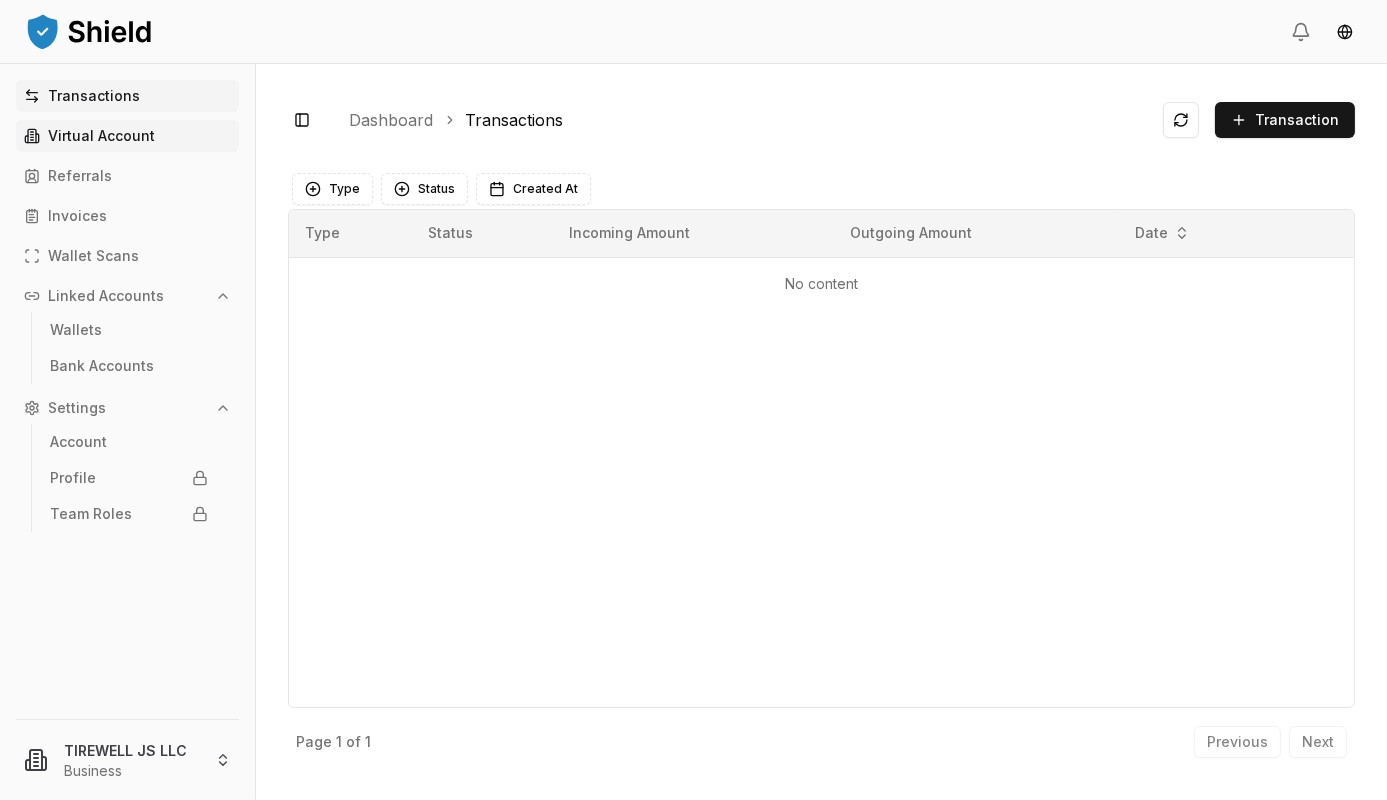 click on "Virtual Account" at bounding box center (101, 136) 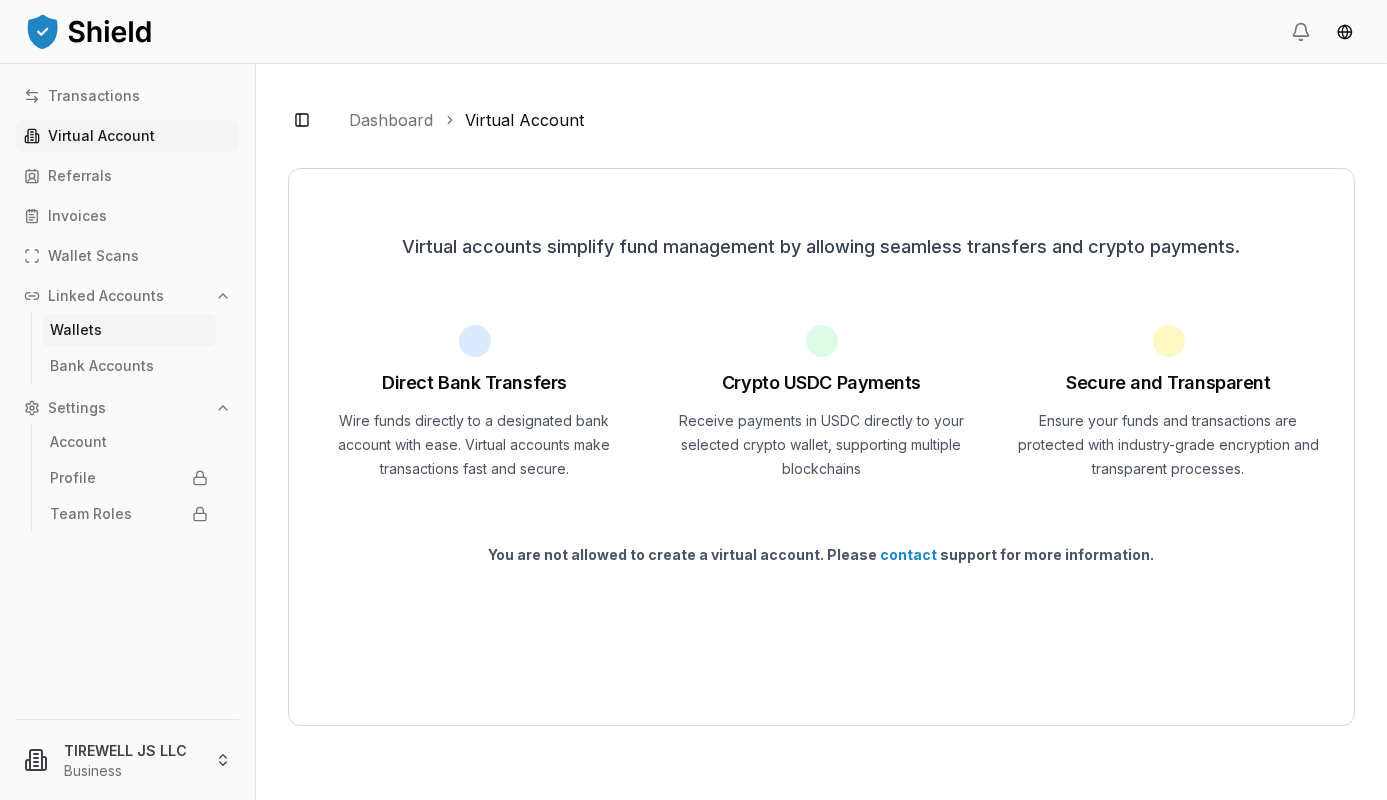 click on "Wallets" at bounding box center (76, 330) 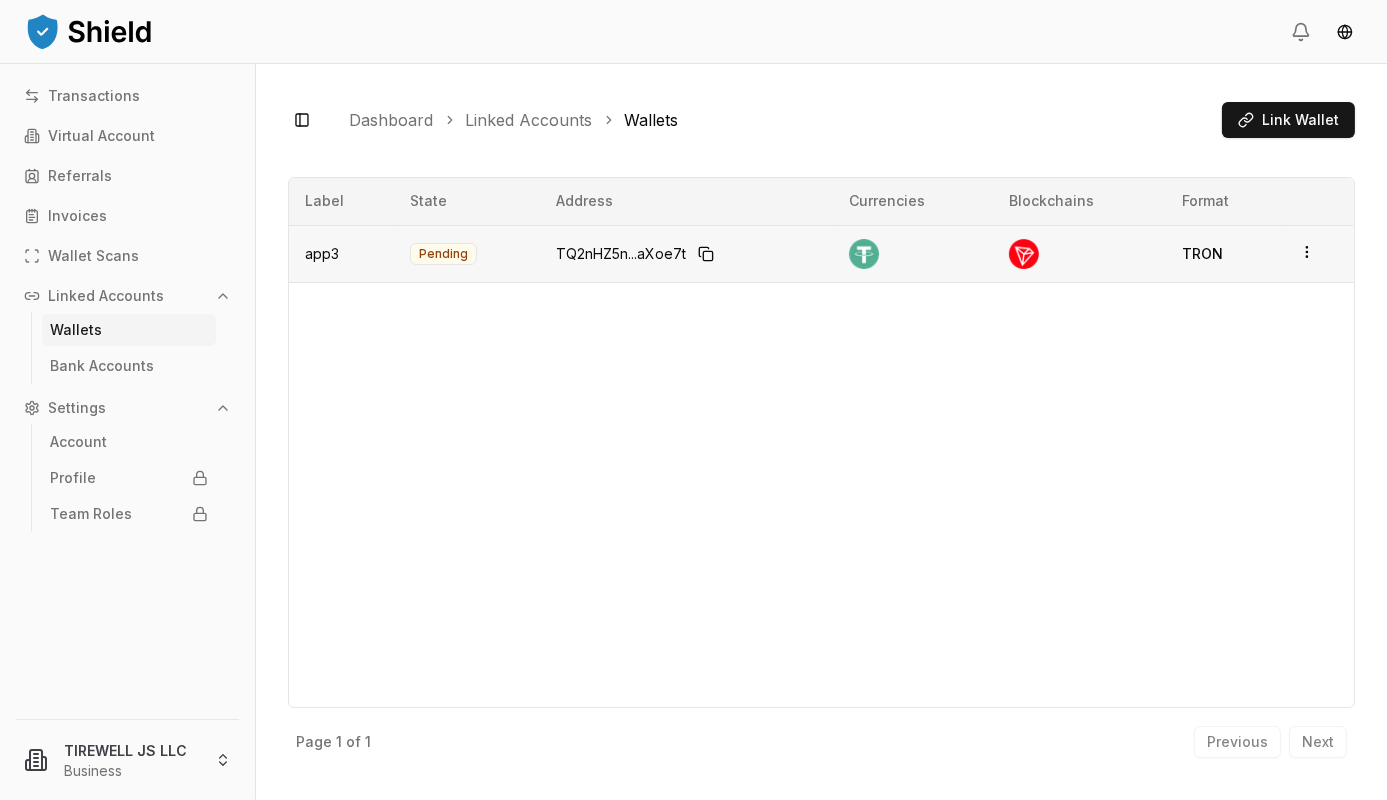 click on "Transactions Virtual Account Referrals Invoices Wallet Scans Linked Accounts Wallets Bank Accounts Settings Account Profile Team Roles TIREWELL JS LLC Business Toggle Sidebar Dashboard Linked Accounts Wallets   Link Wallet app3 Pending TQ2nHZ5n...aXoe7t Currencies Blockchains Format: TRON Page 1 of 1   Previous Next Label [STATE] Address Currencies Blockchains Format   app3   Pending   TQ2nHZ5n...aXoe7t       TRON   Page 1 of 1 Previous Next" at bounding box center [693, 400] 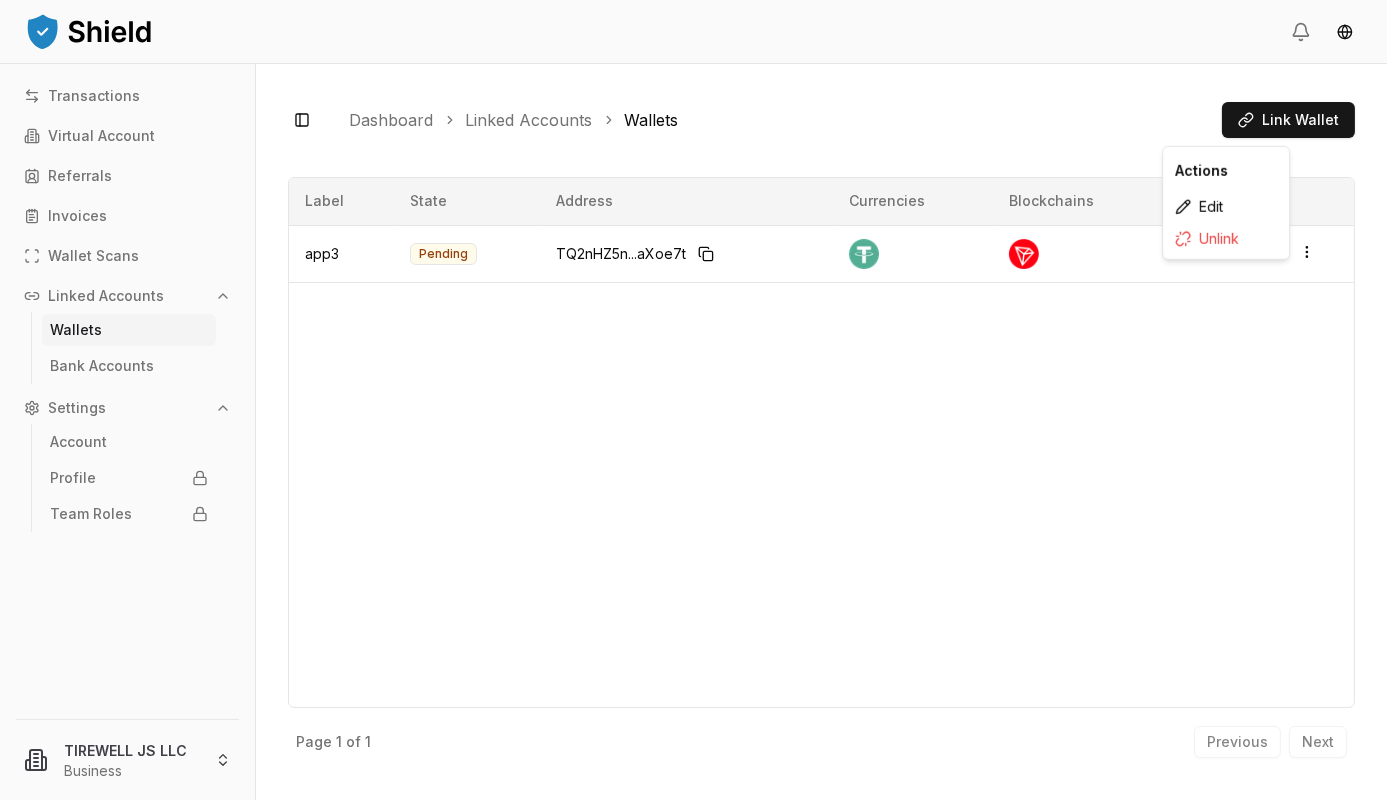 click on "Actions" at bounding box center [1226, 171] 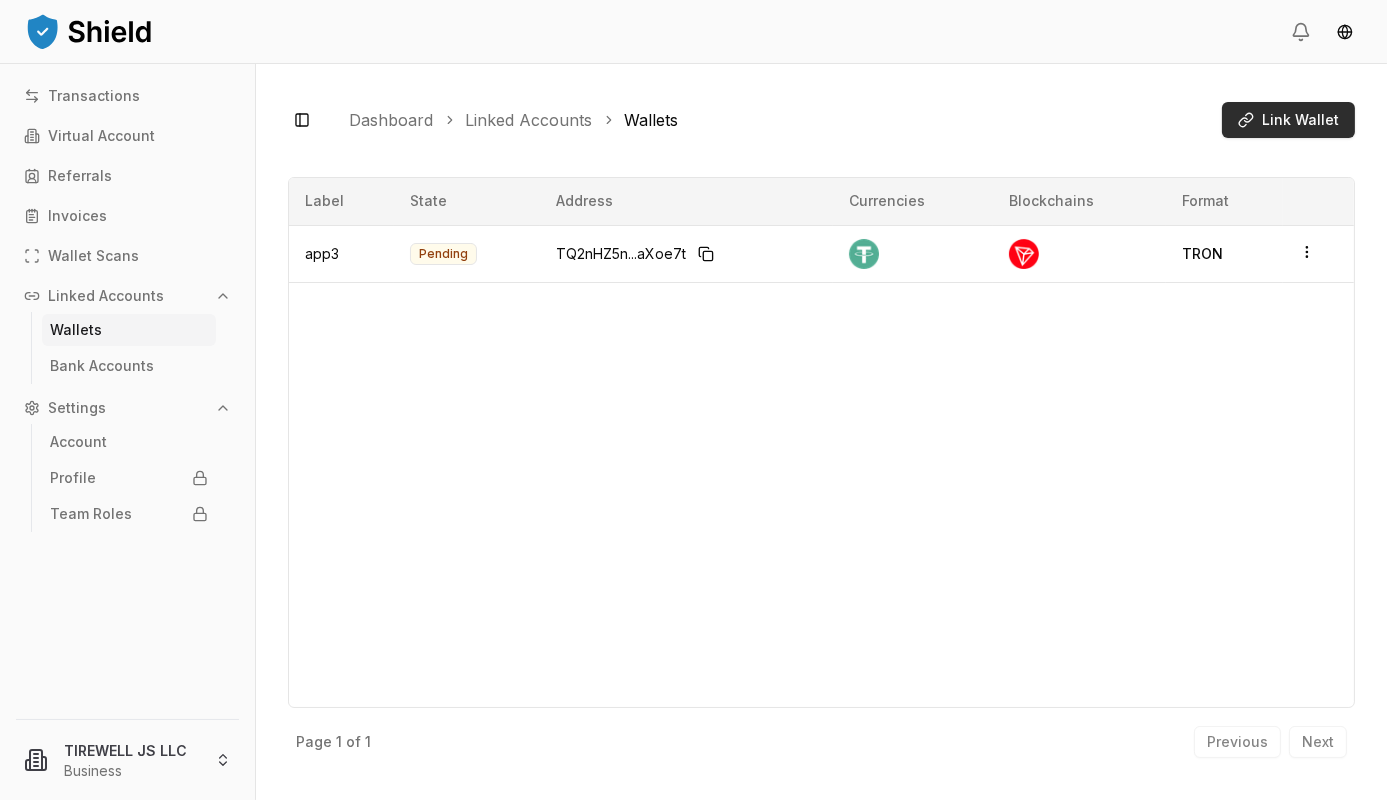 click on "Link Wallet" at bounding box center (1288, 120) 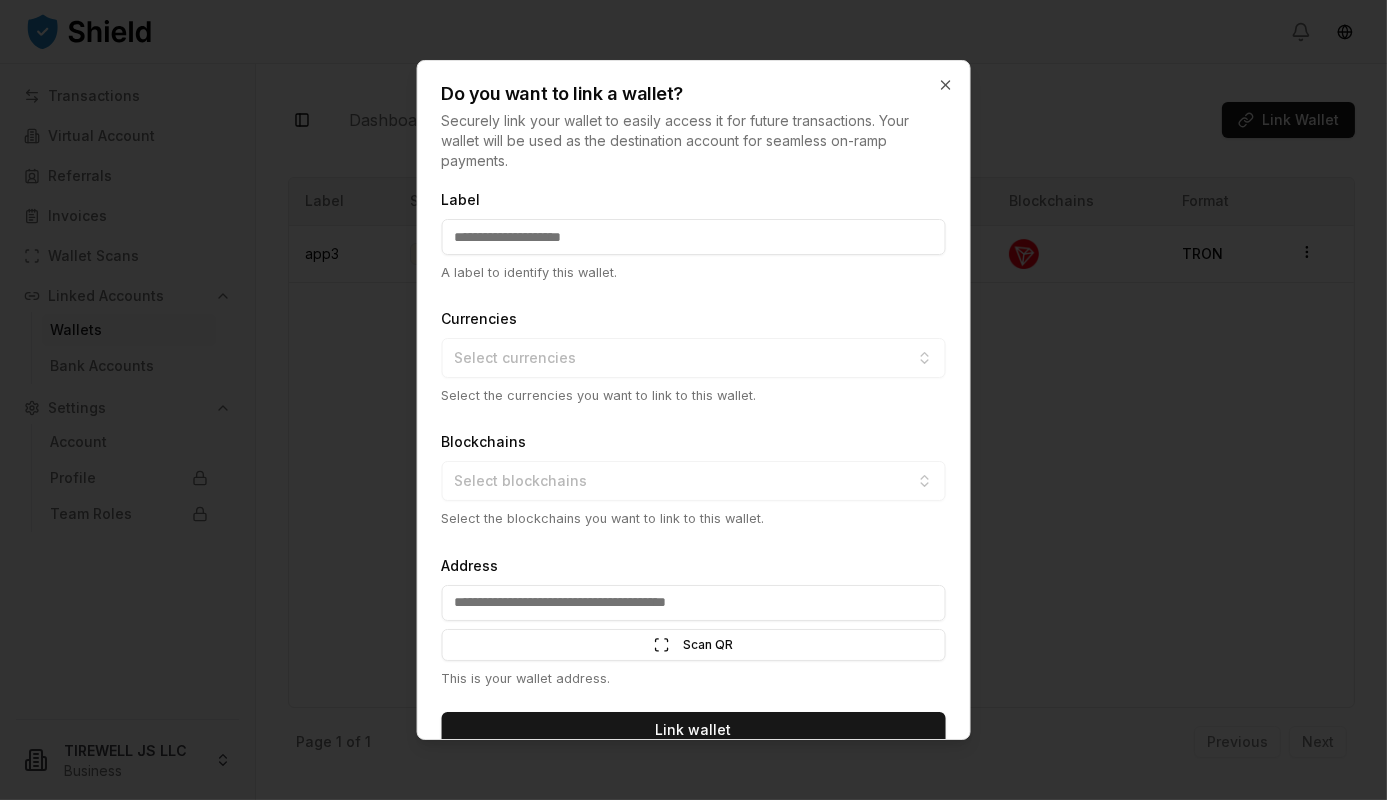 scroll, scrollTop: 0, scrollLeft: 0, axis: both 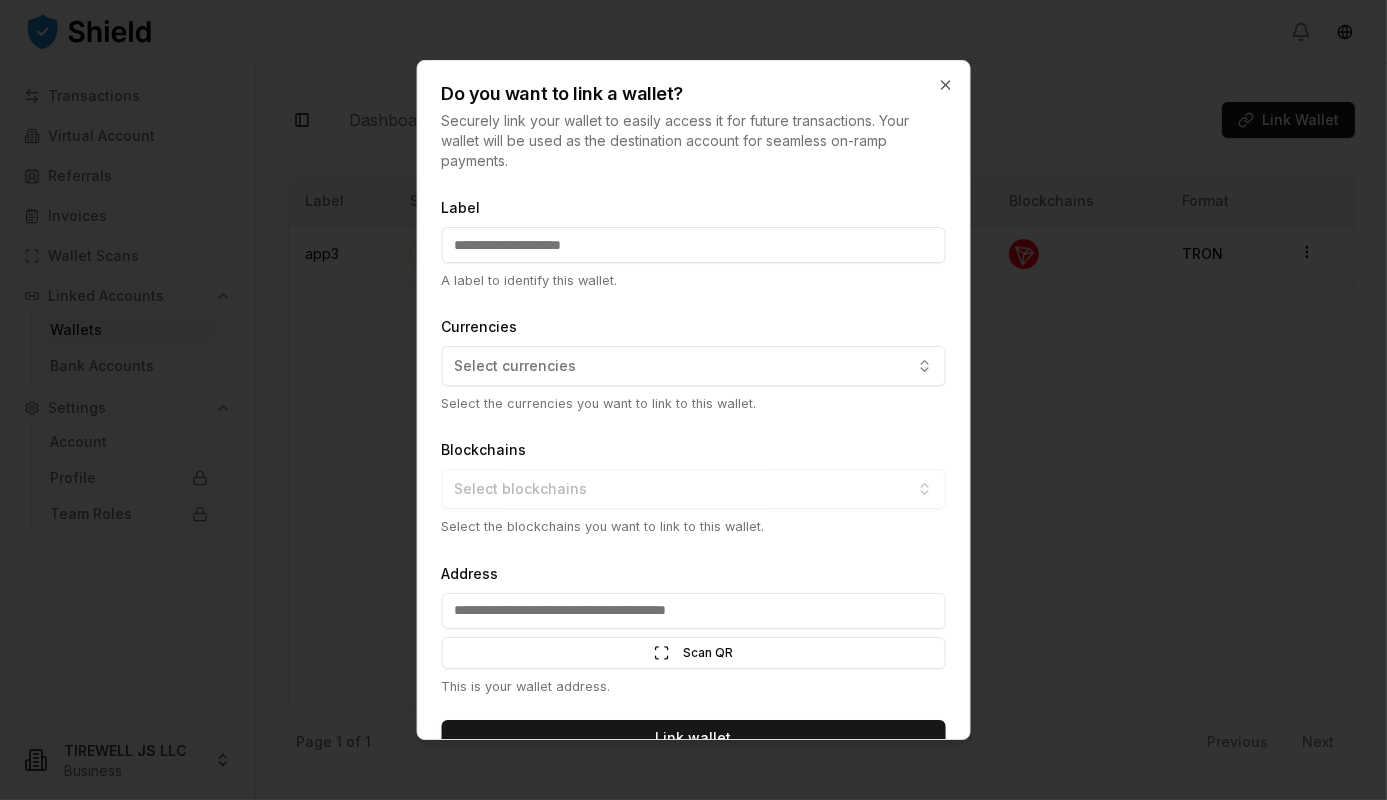 click on "Do you want to link a wallet? Securely link your wallet to easily access it for future transactions. Your wallet will be used as the destination account for seamless on-ramp payments." at bounding box center (693, 116) 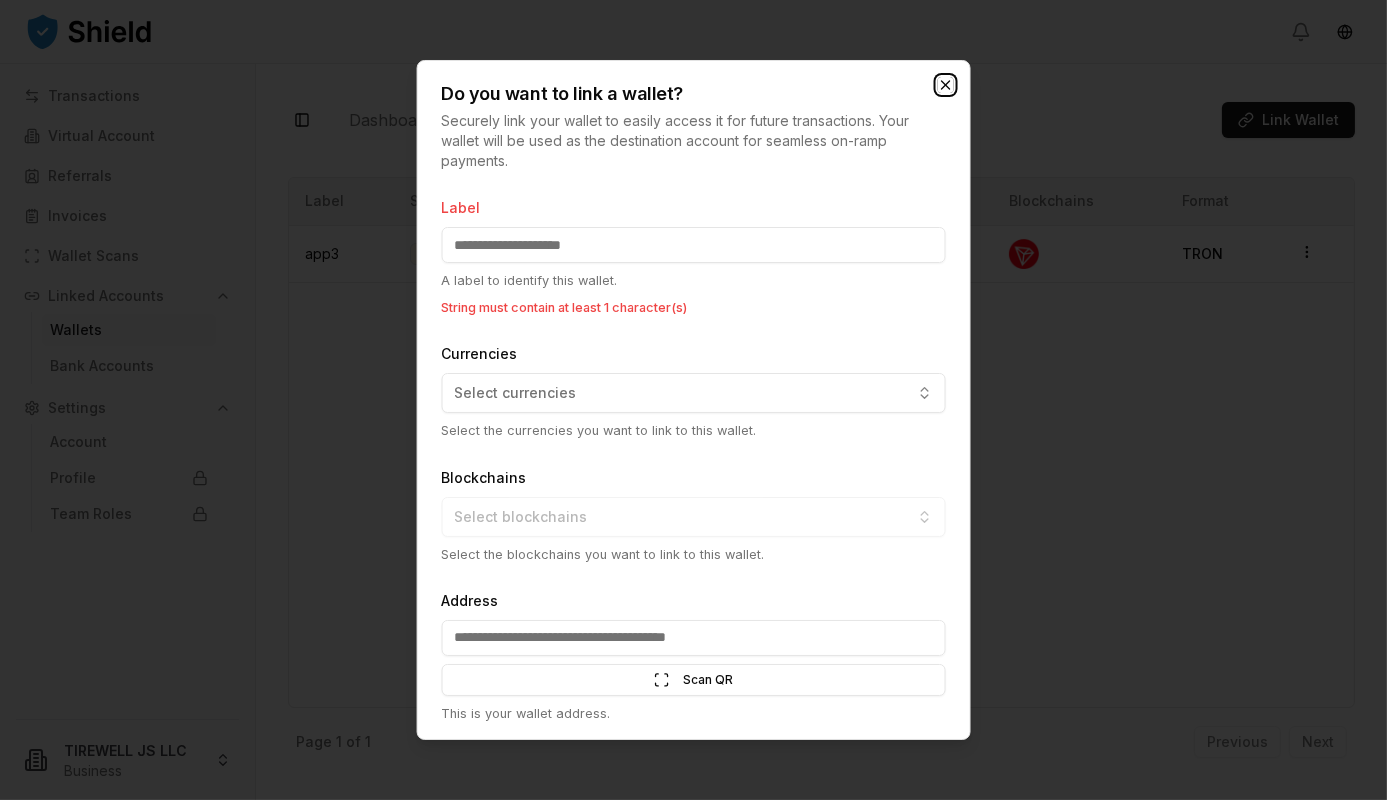 click 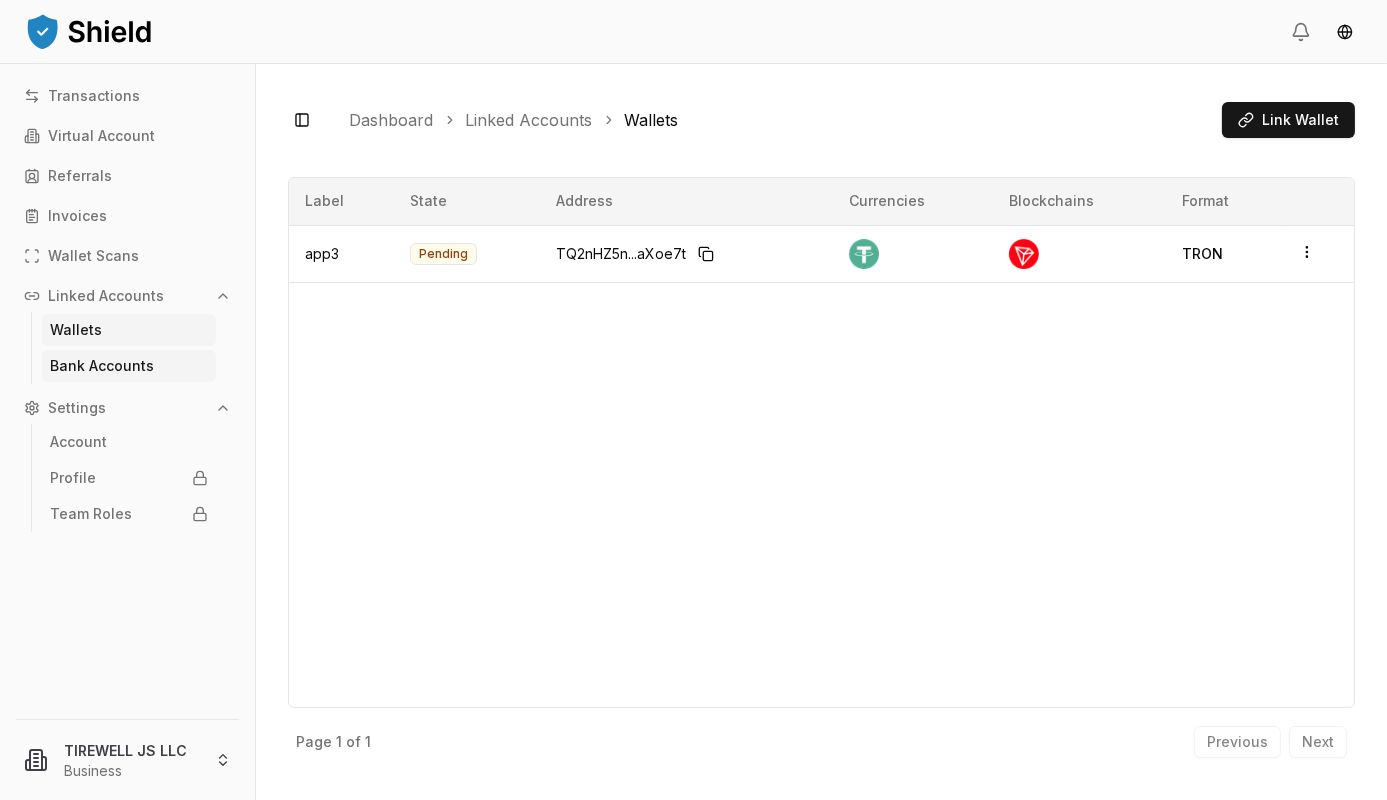 click on "Bank Accounts" at bounding box center (102, 366) 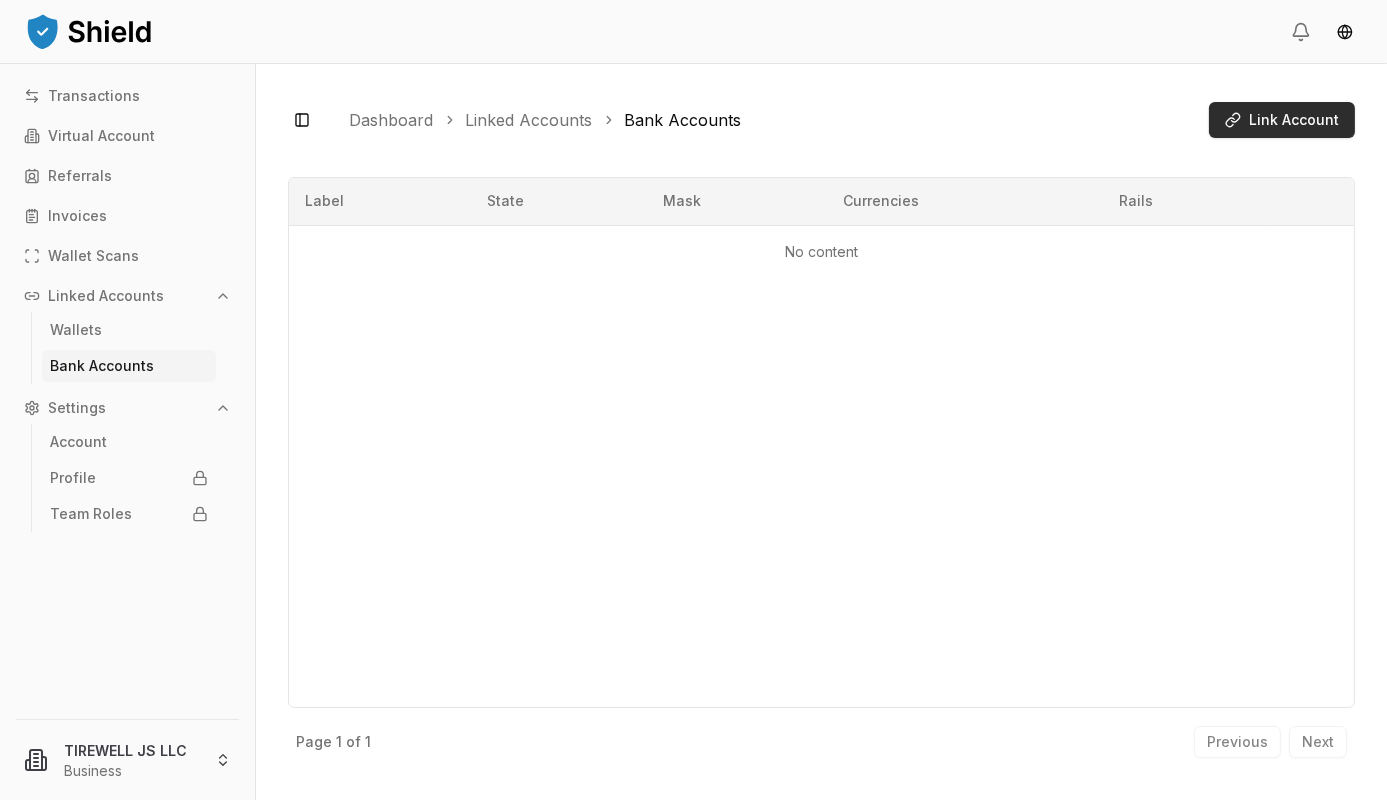 click on "Link Account" at bounding box center (1294, 120) 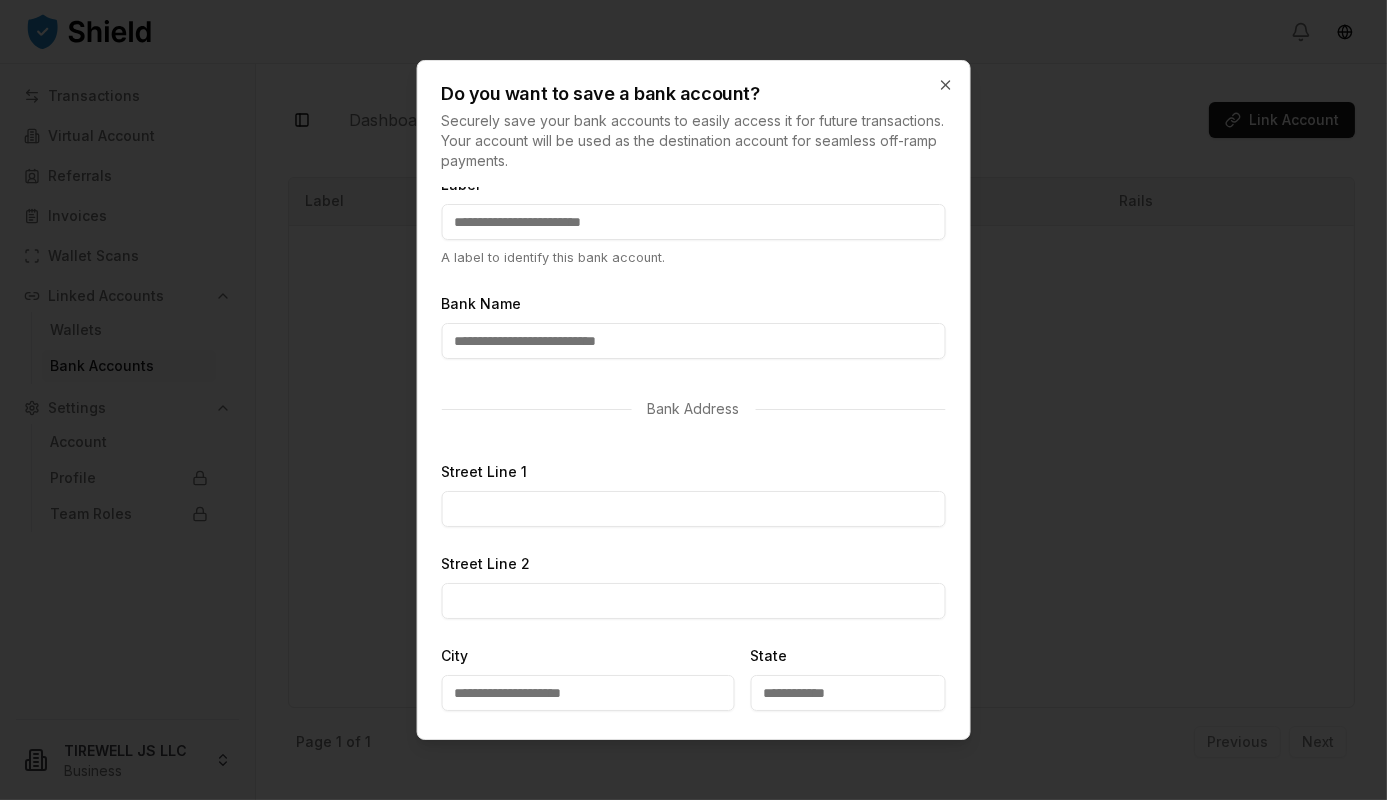 scroll, scrollTop: 0, scrollLeft: 0, axis: both 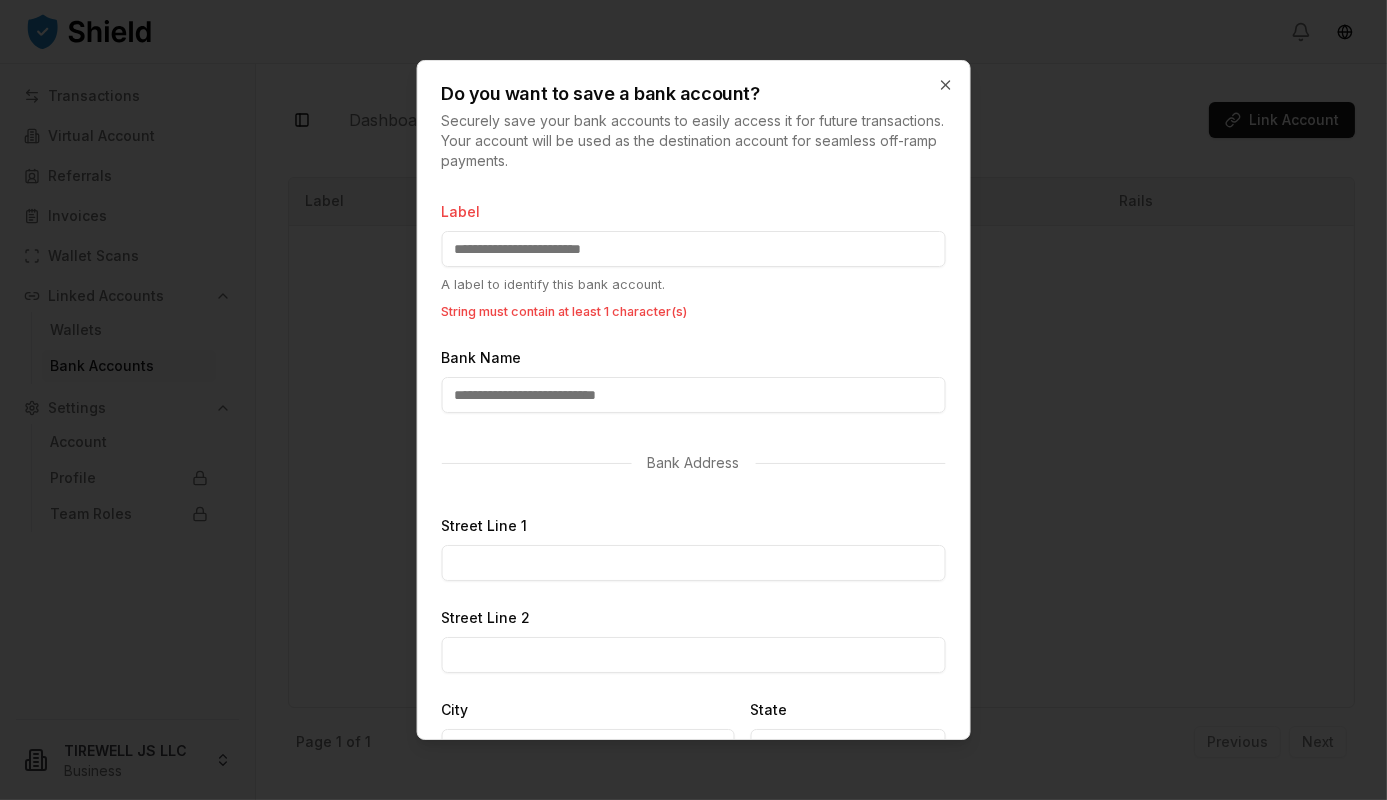 click on "Bank Name" at bounding box center (693, 379) 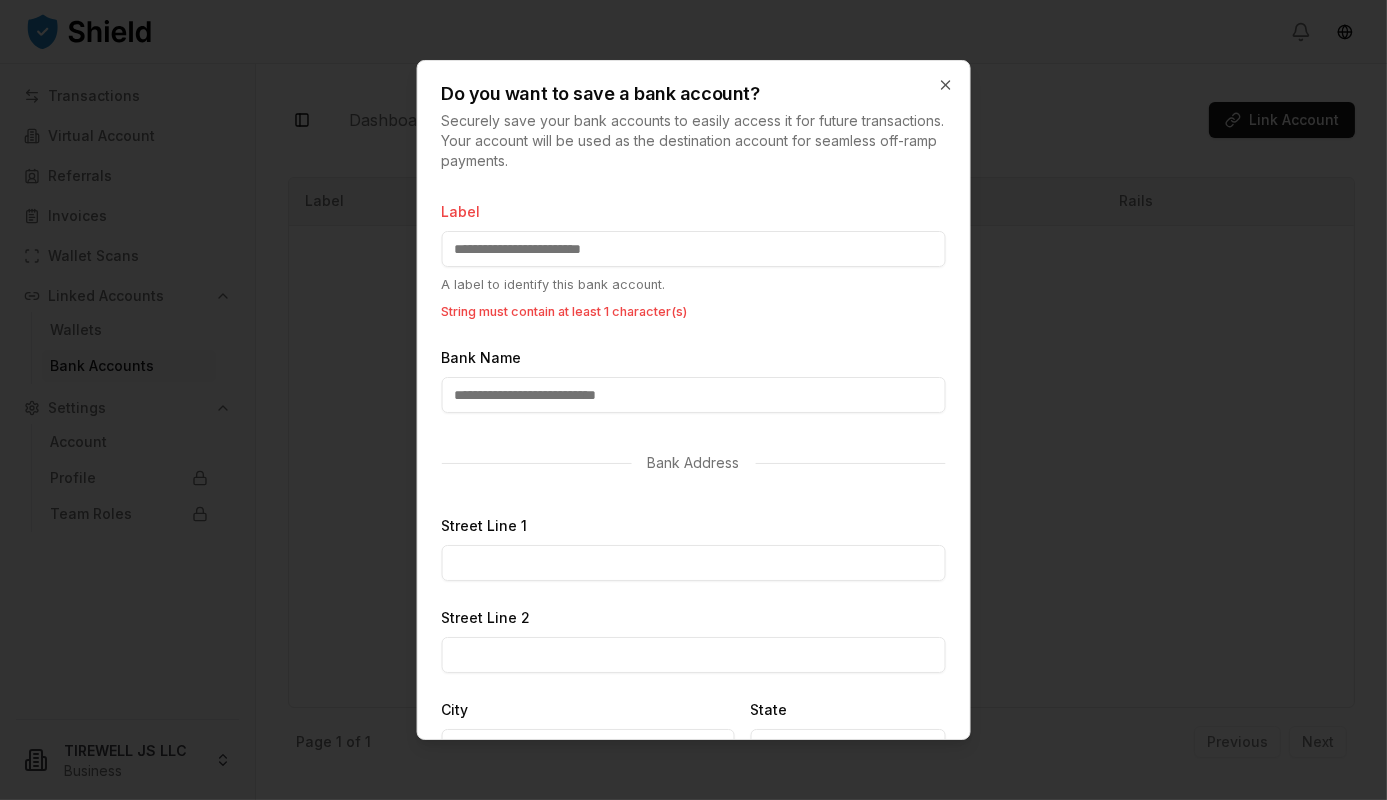 click on "Label" at bounding box center [693, 249] 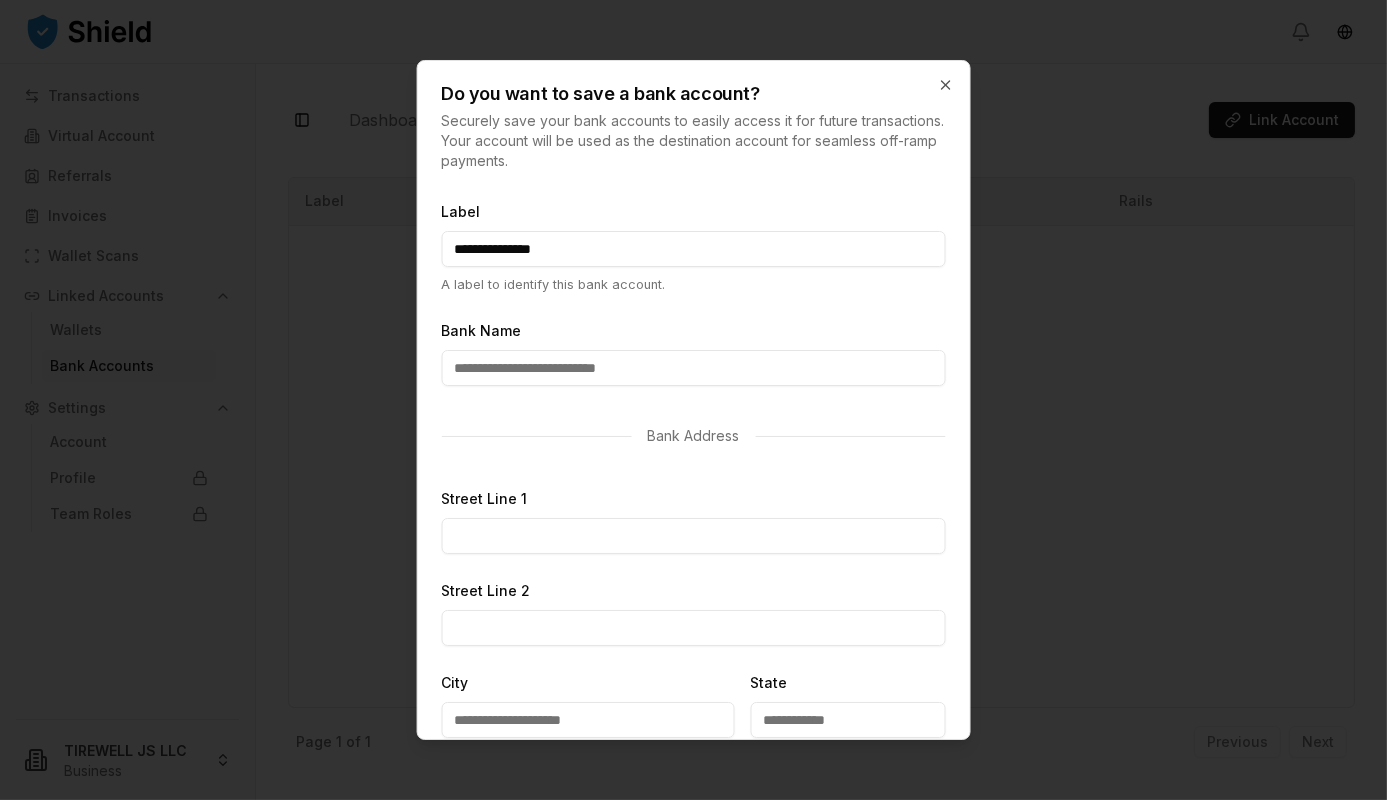 type on "**********" 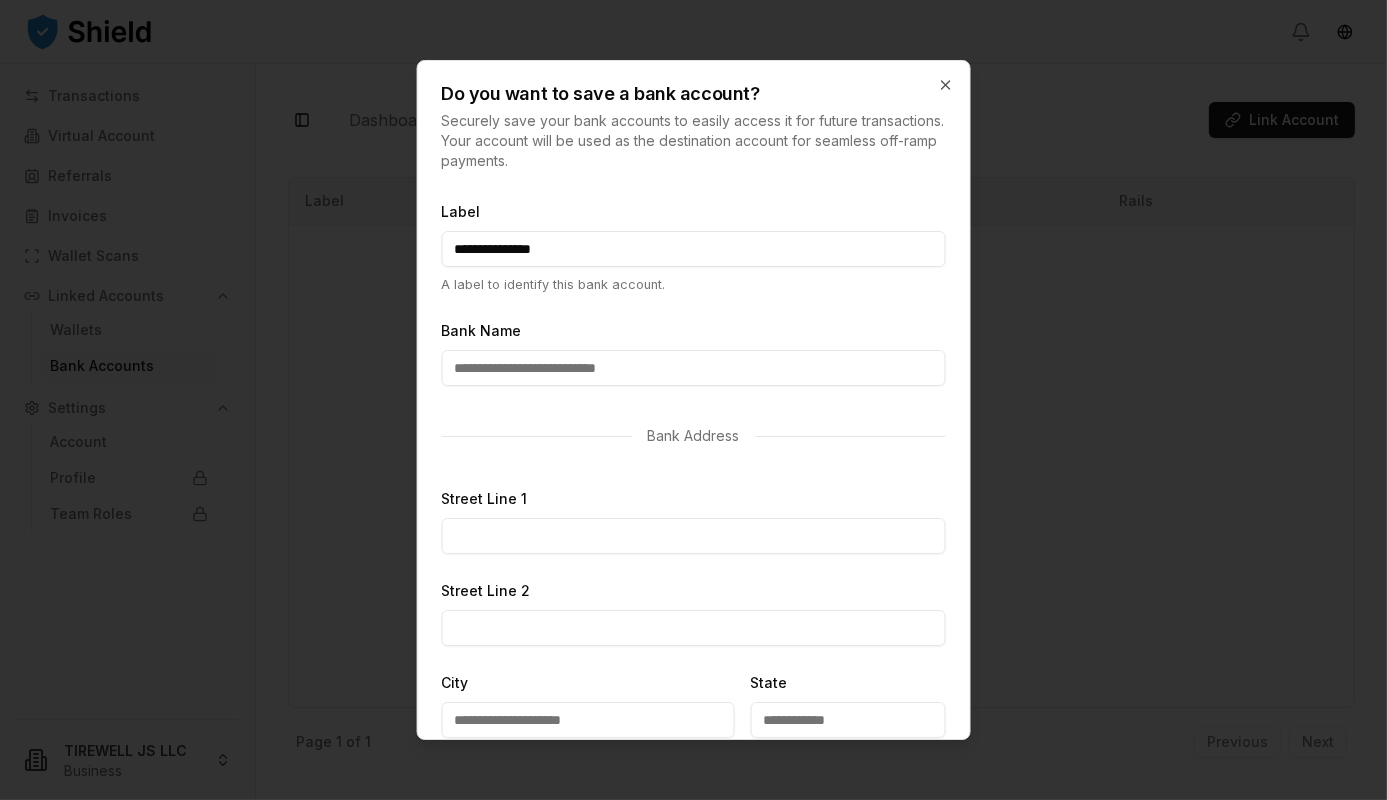 click on "Bank Name" at bounding box center [693, 368] 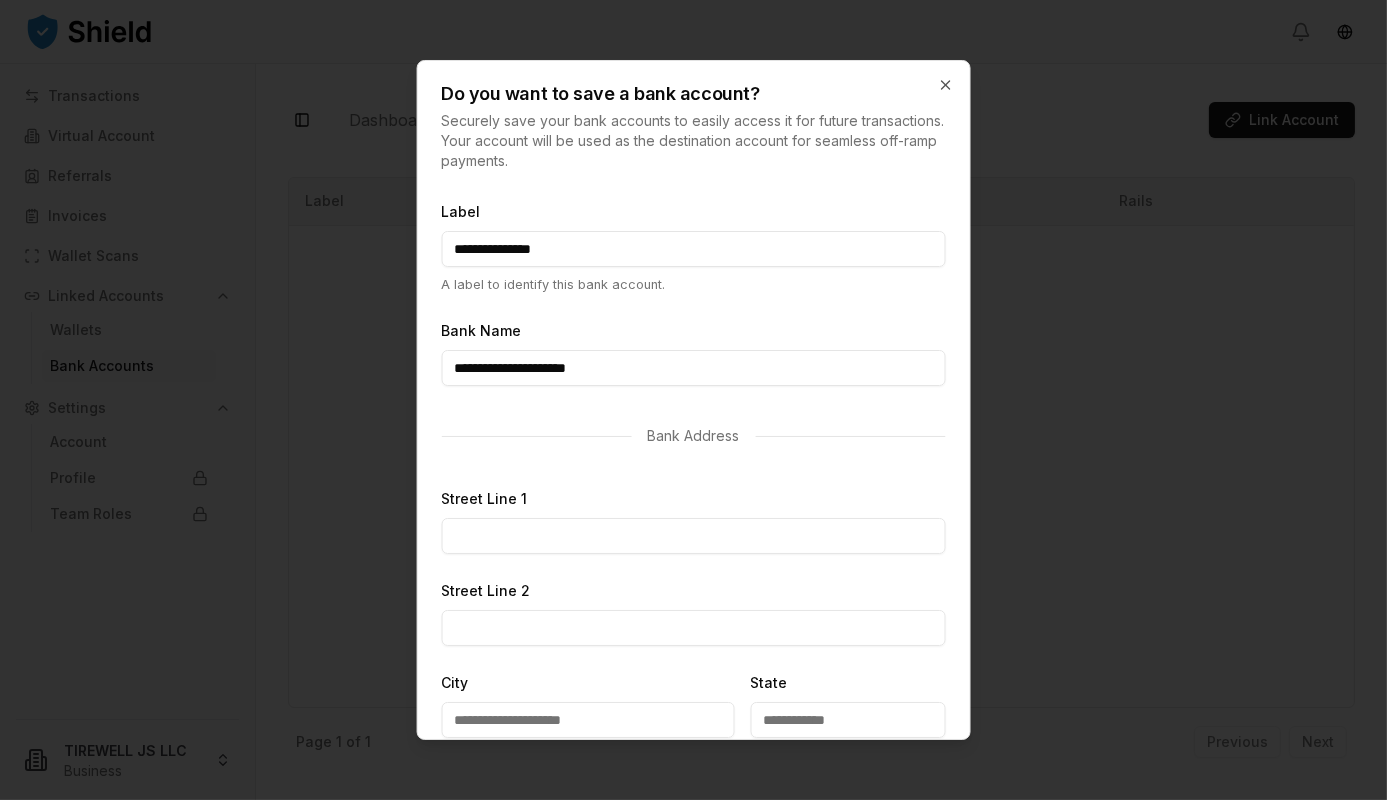 type on "**********" 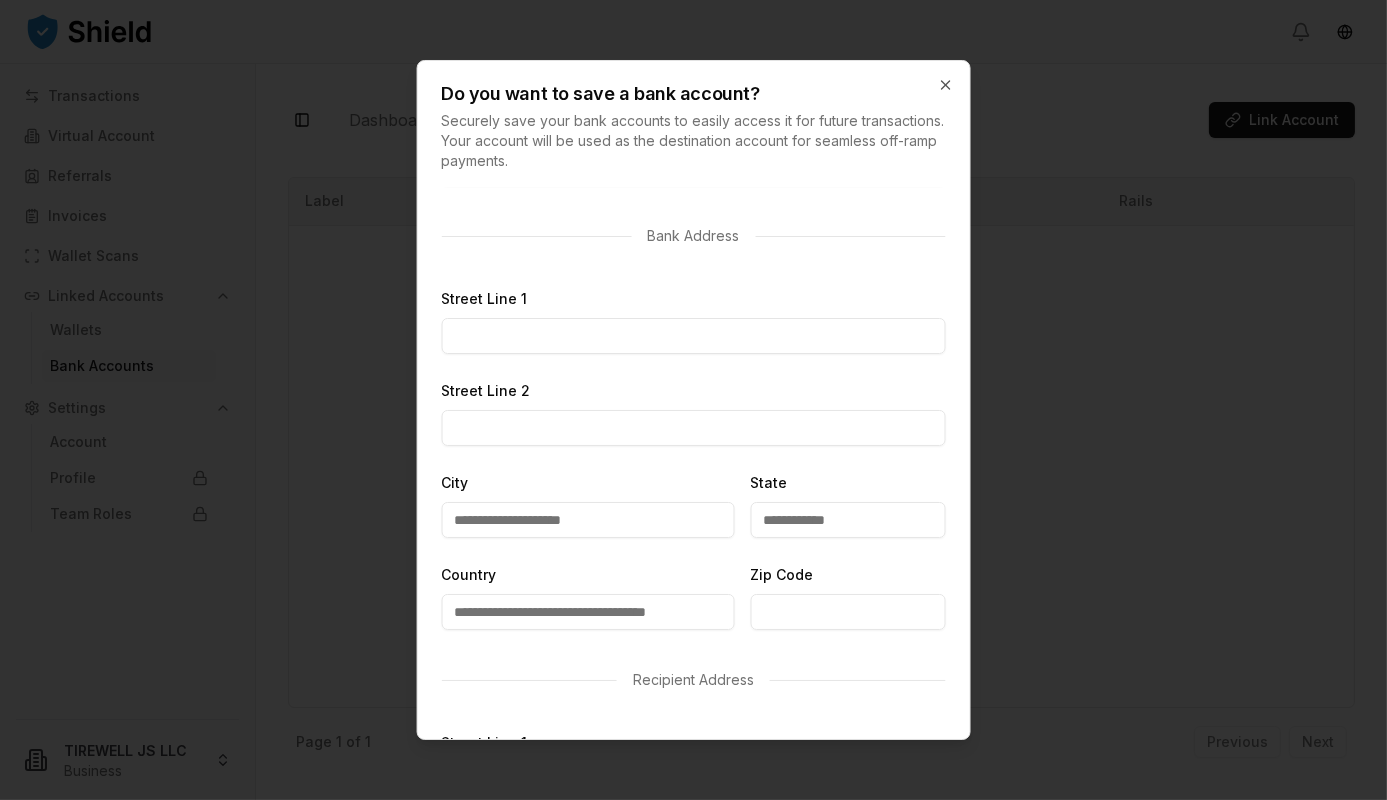 click on "Street Line 1" at bounding box center (693, 336) 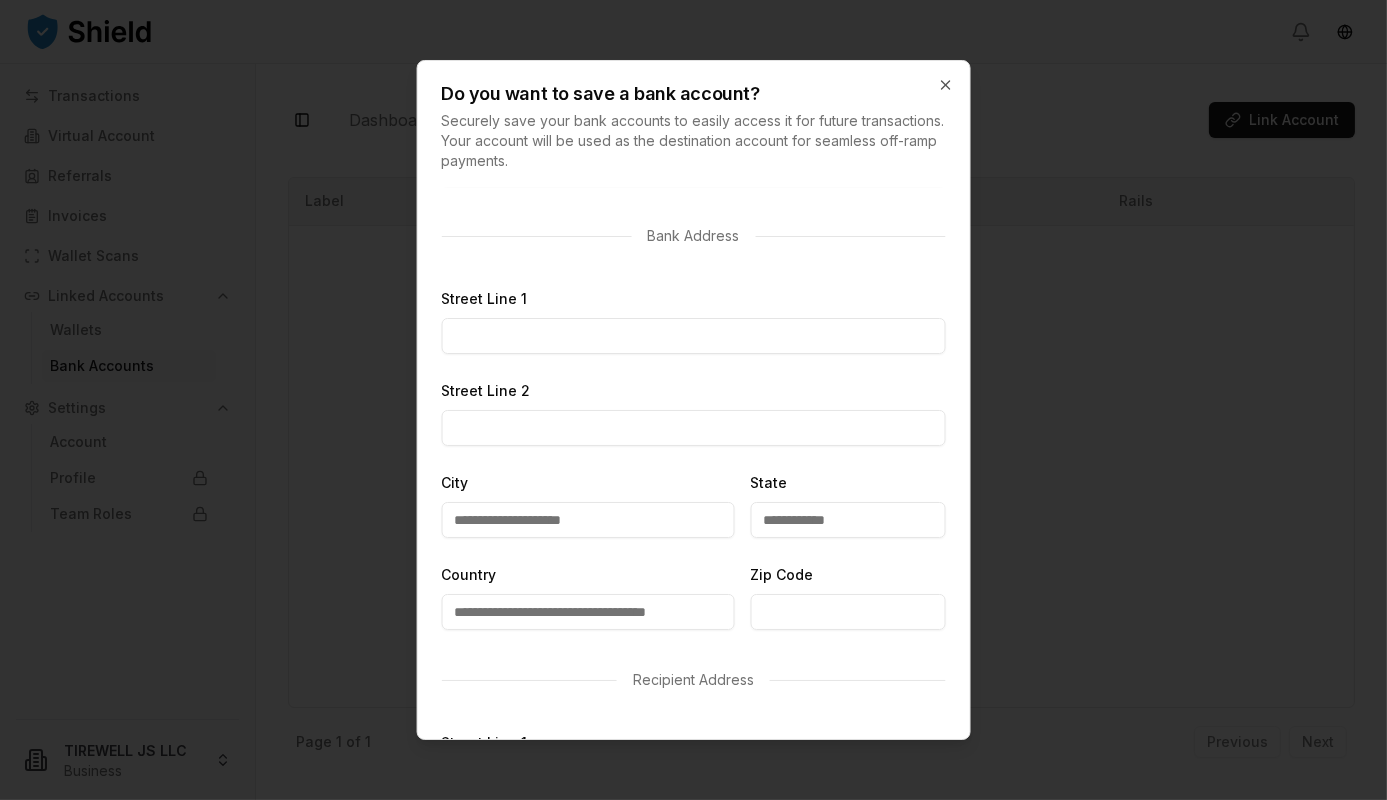 type on "**********" 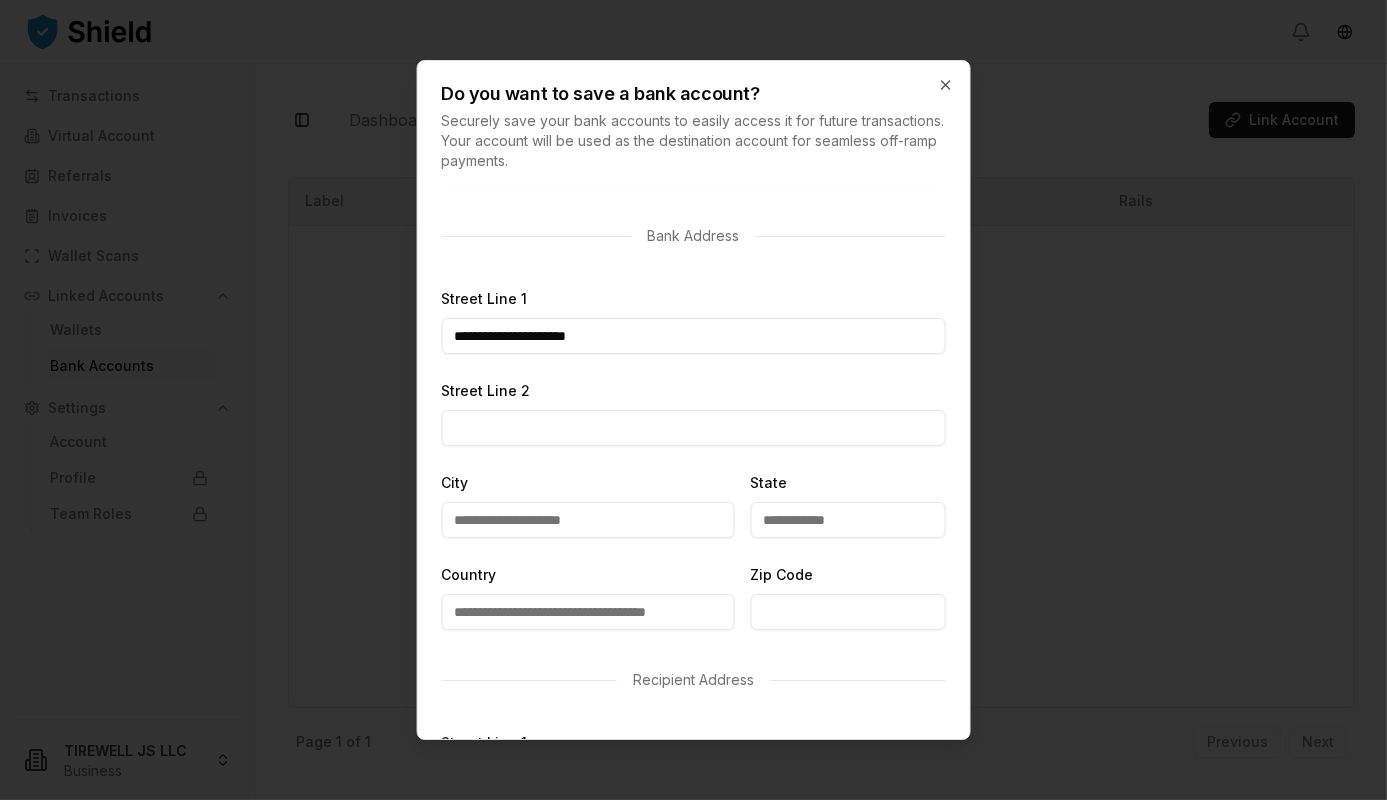 type on "*****" 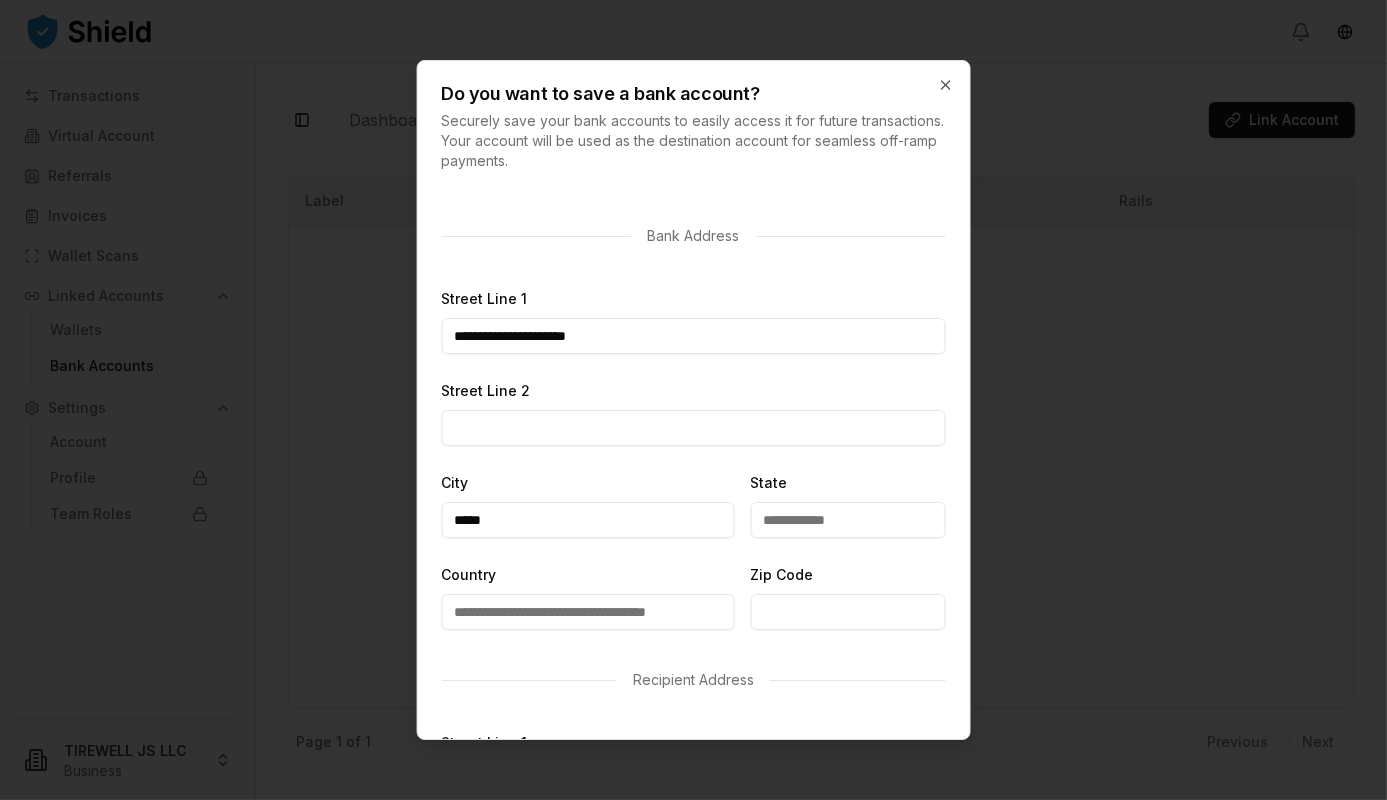 type on "**" 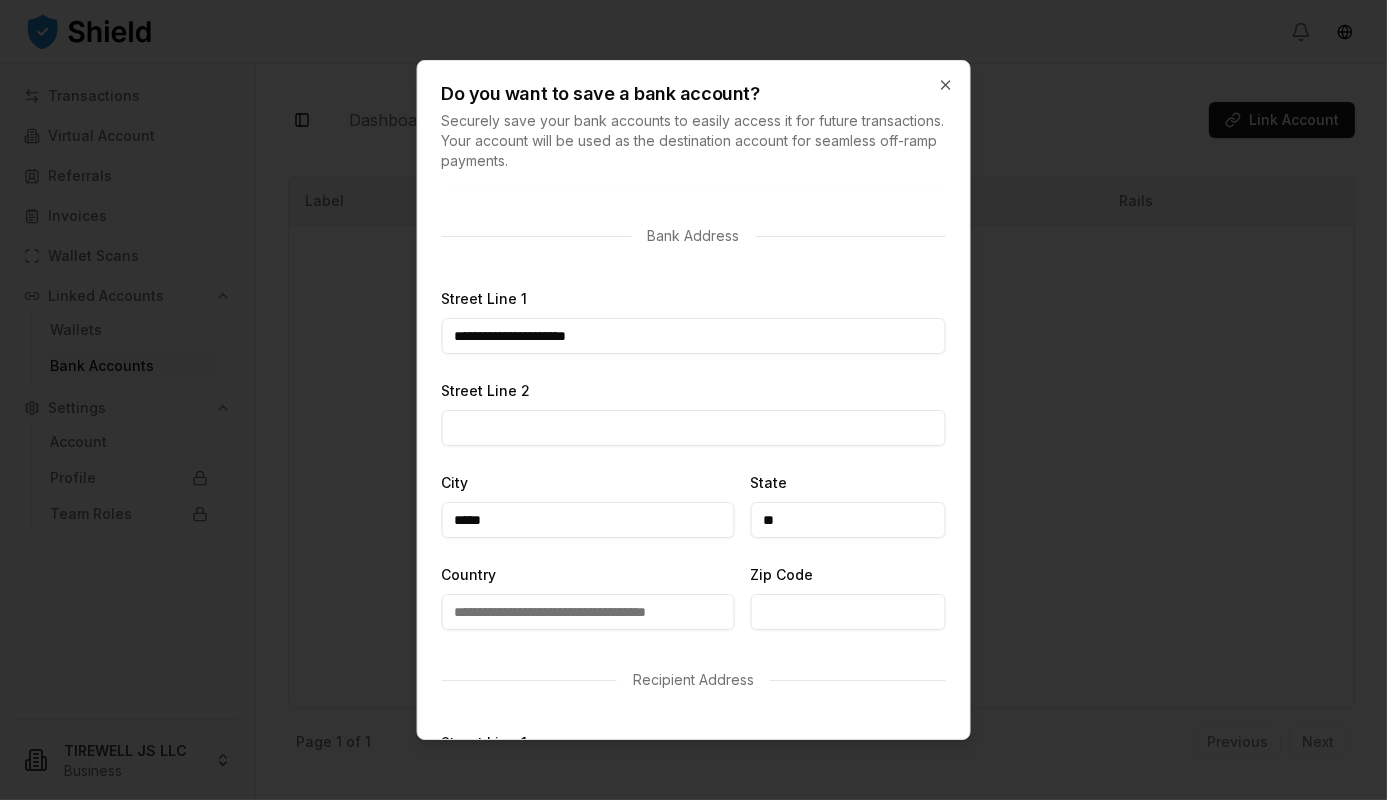 type on "**********" 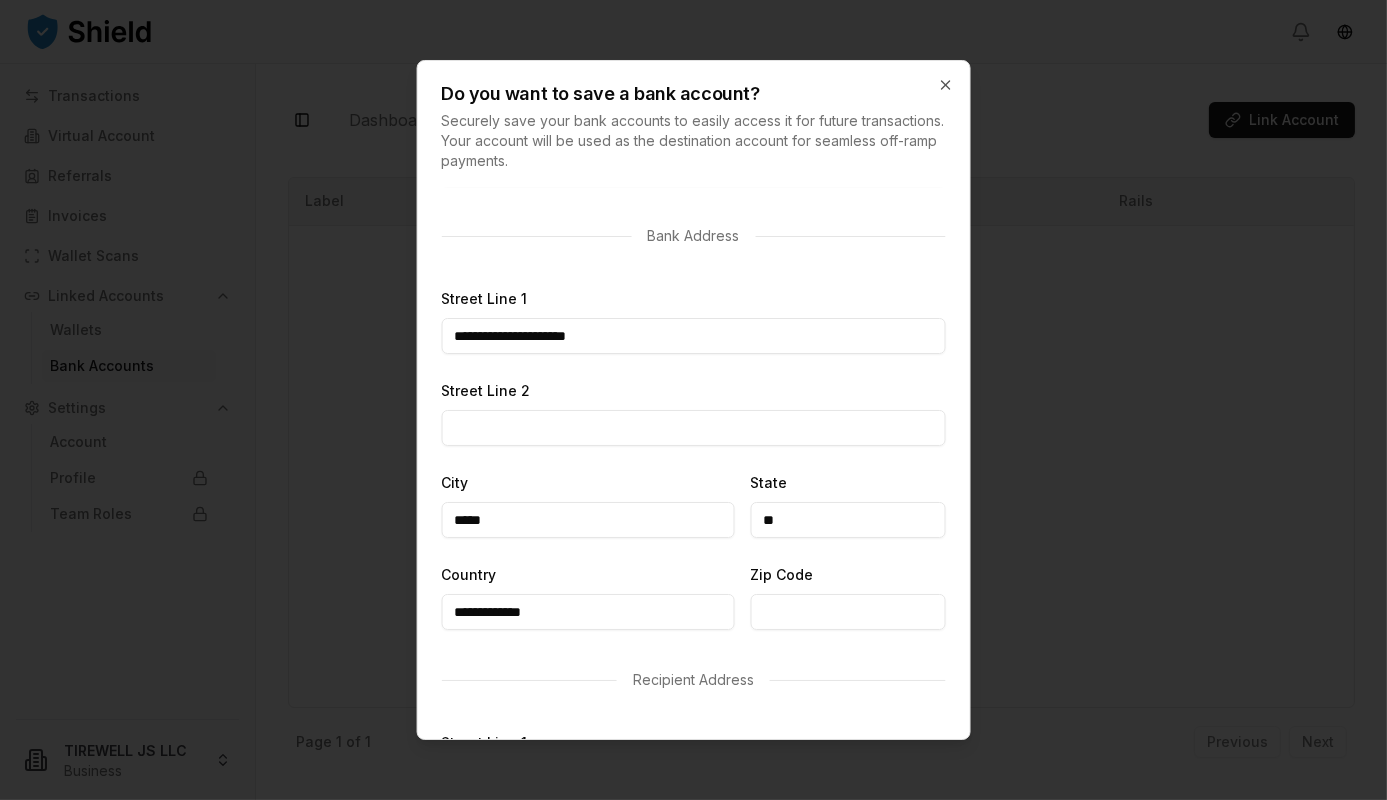 type on "*****" 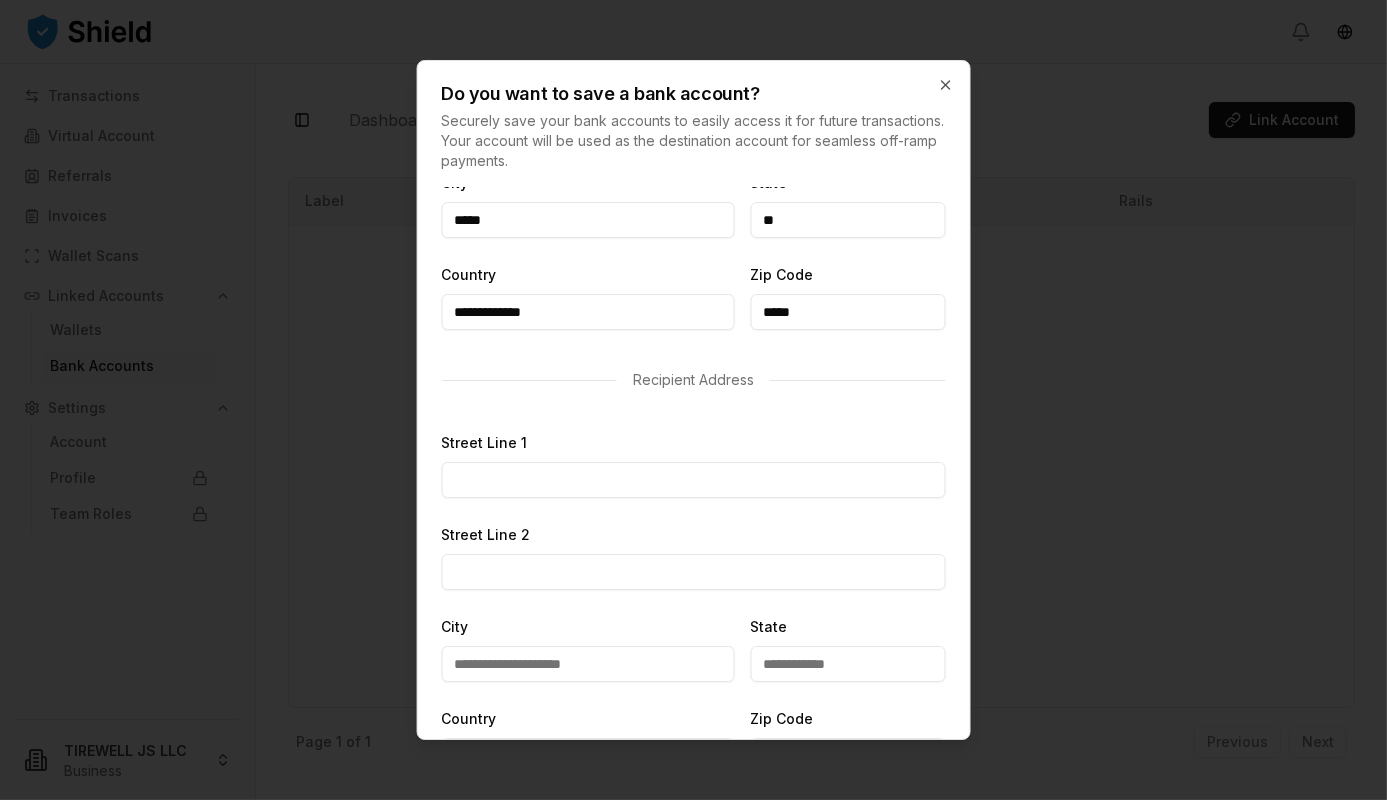 scroll, scrollTop: 600, scrollLeft: 0, axis: vertical 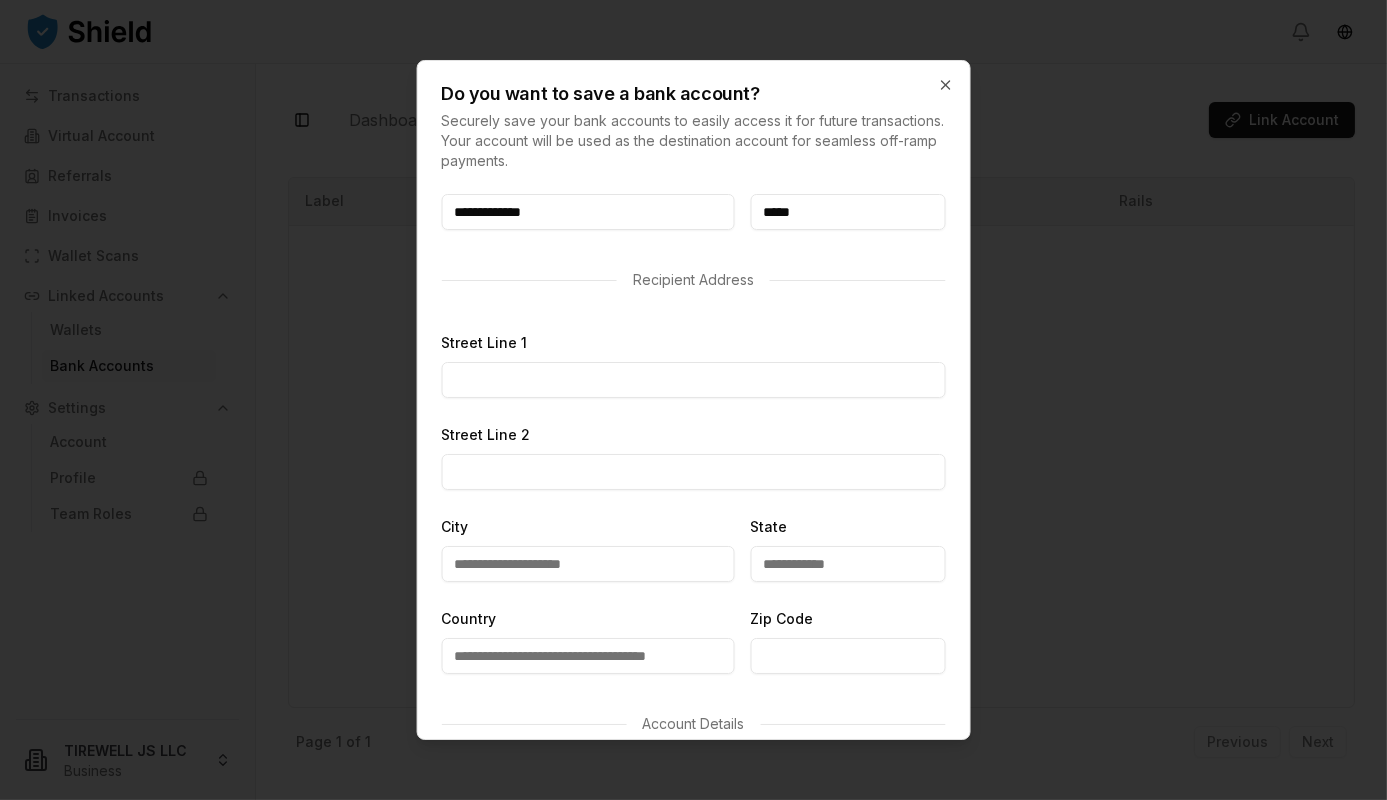 click on "Street Line 1" at bounding box center [693, 380] 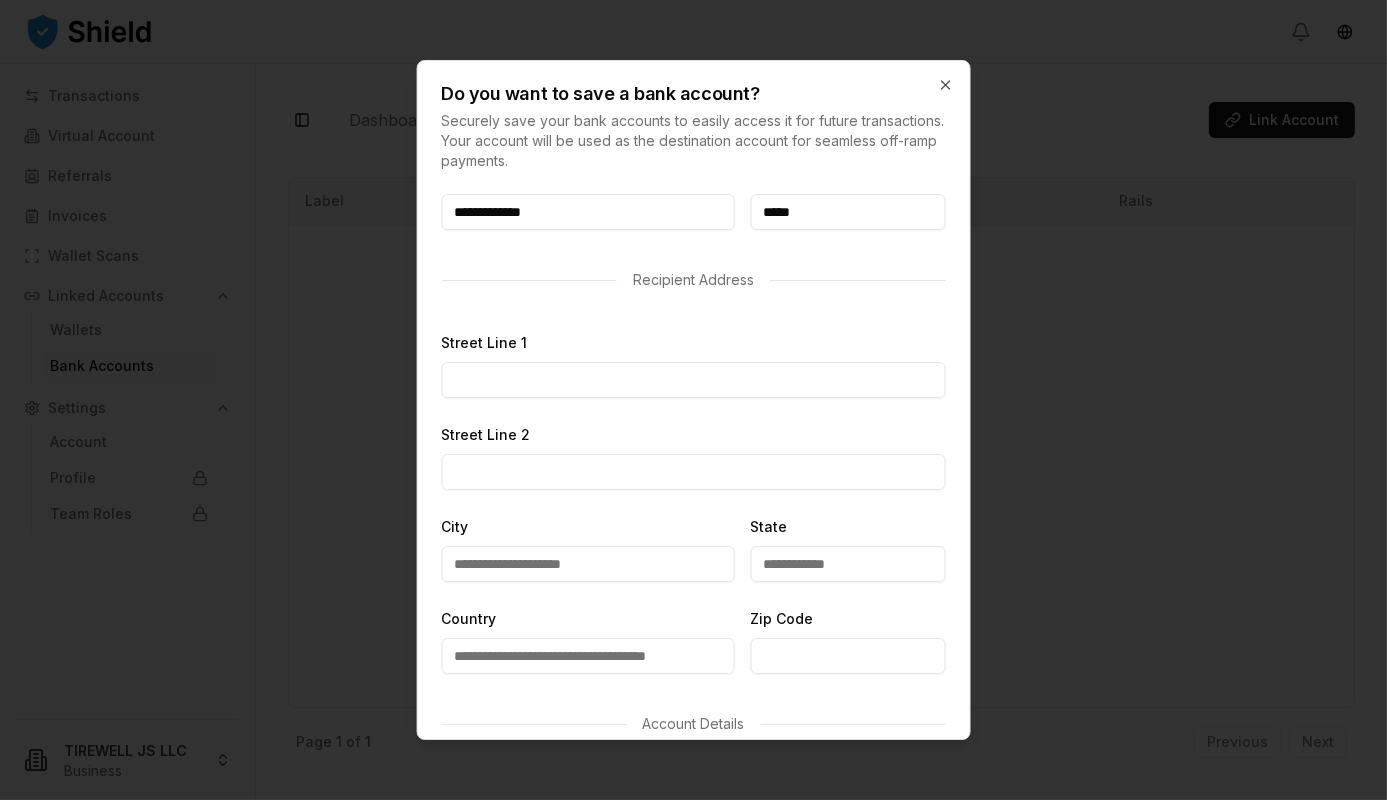 type on "**********" 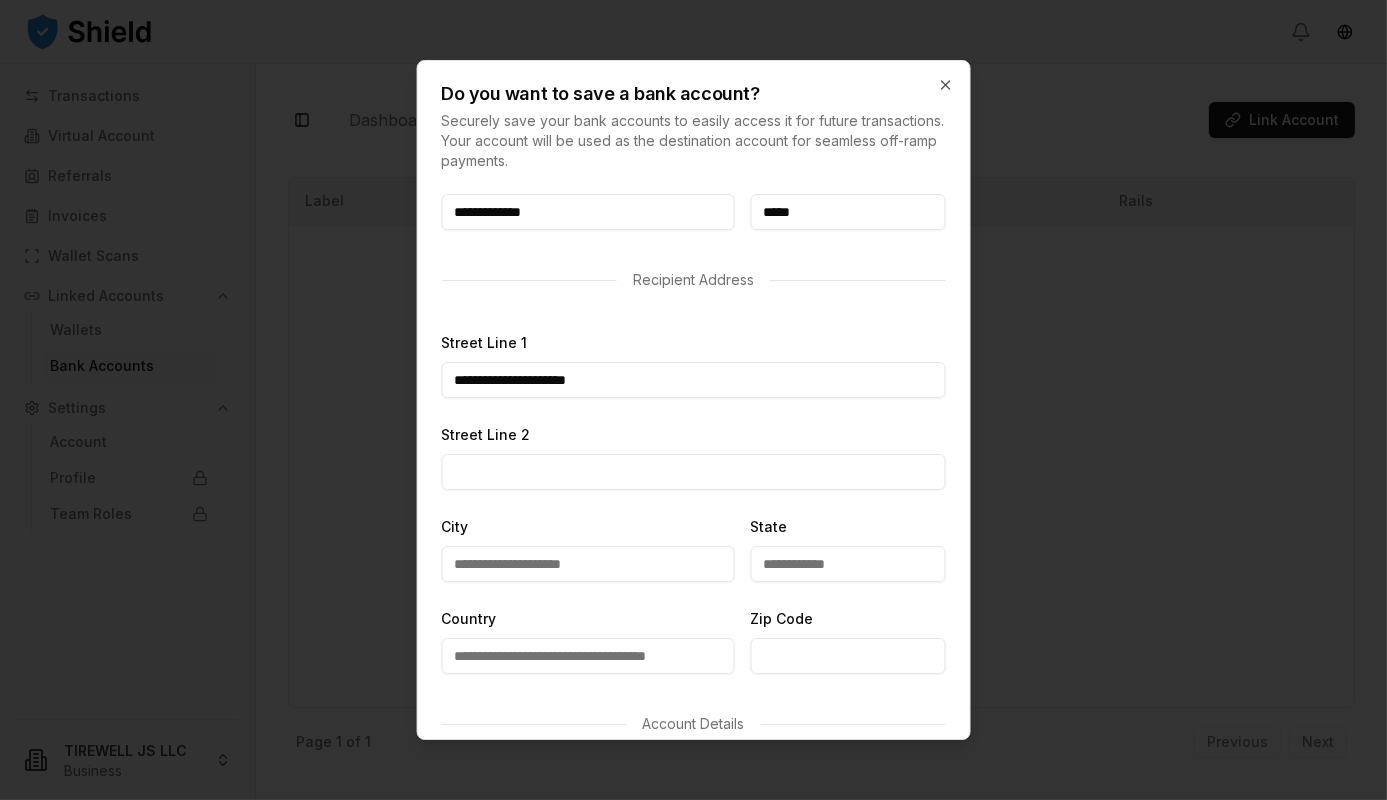type on "*****" 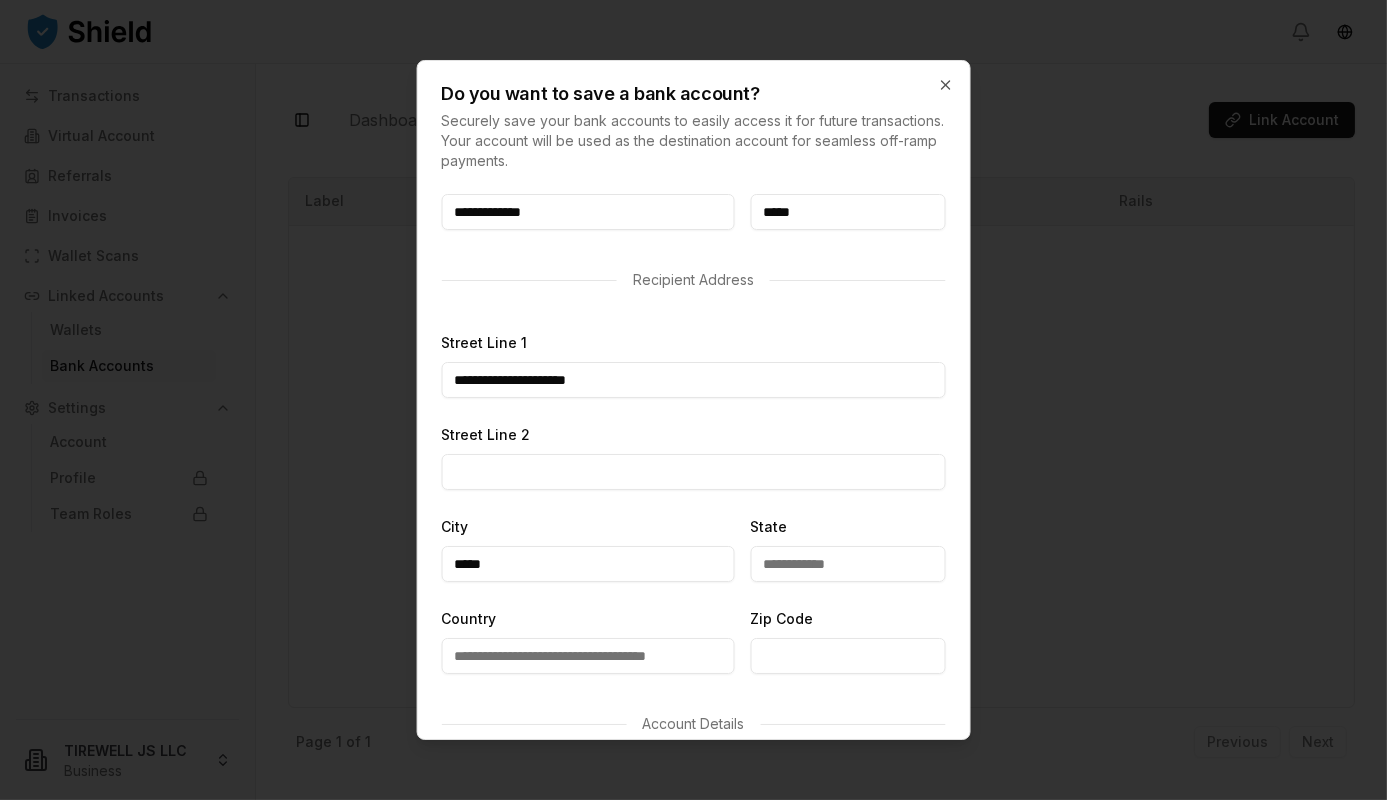 type on "**" 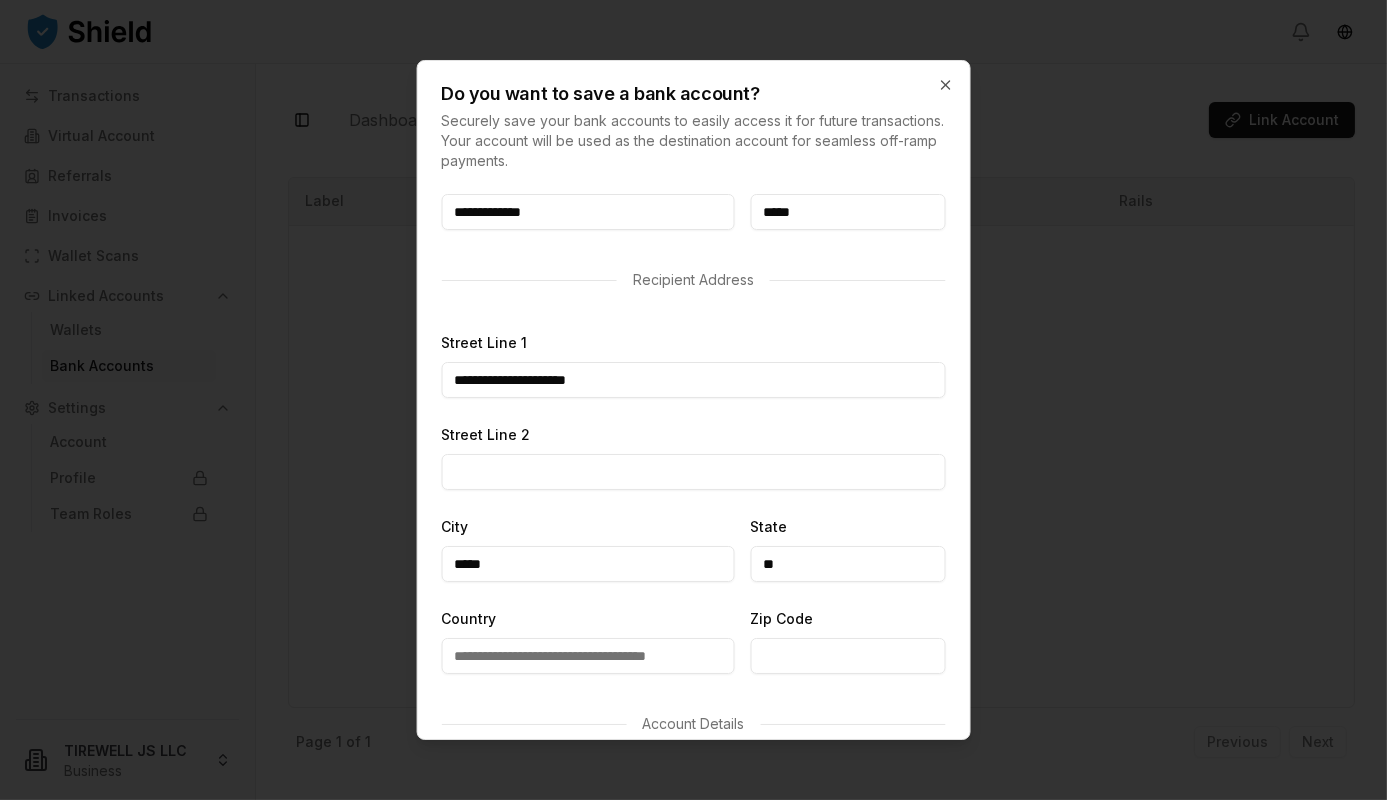 type on "**********" 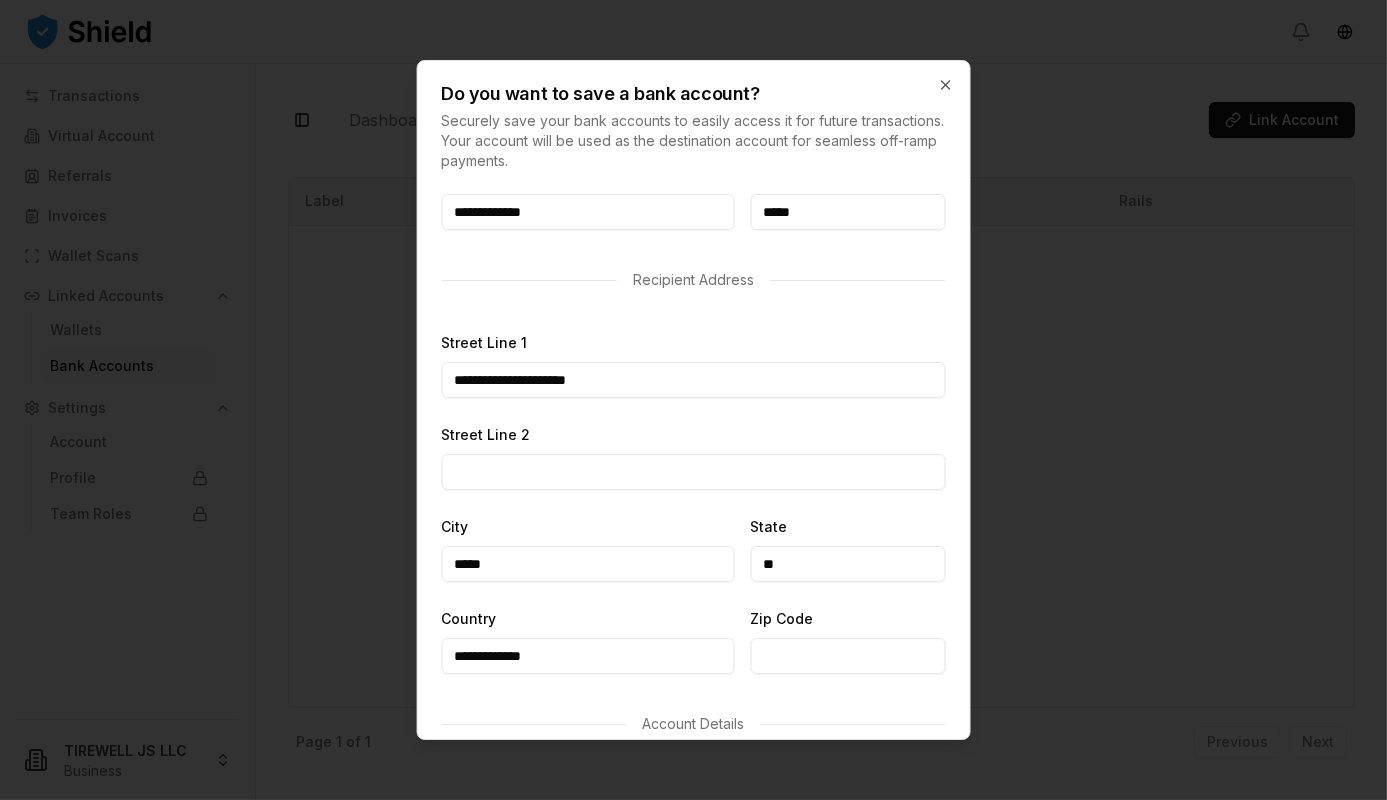 type on "*****" 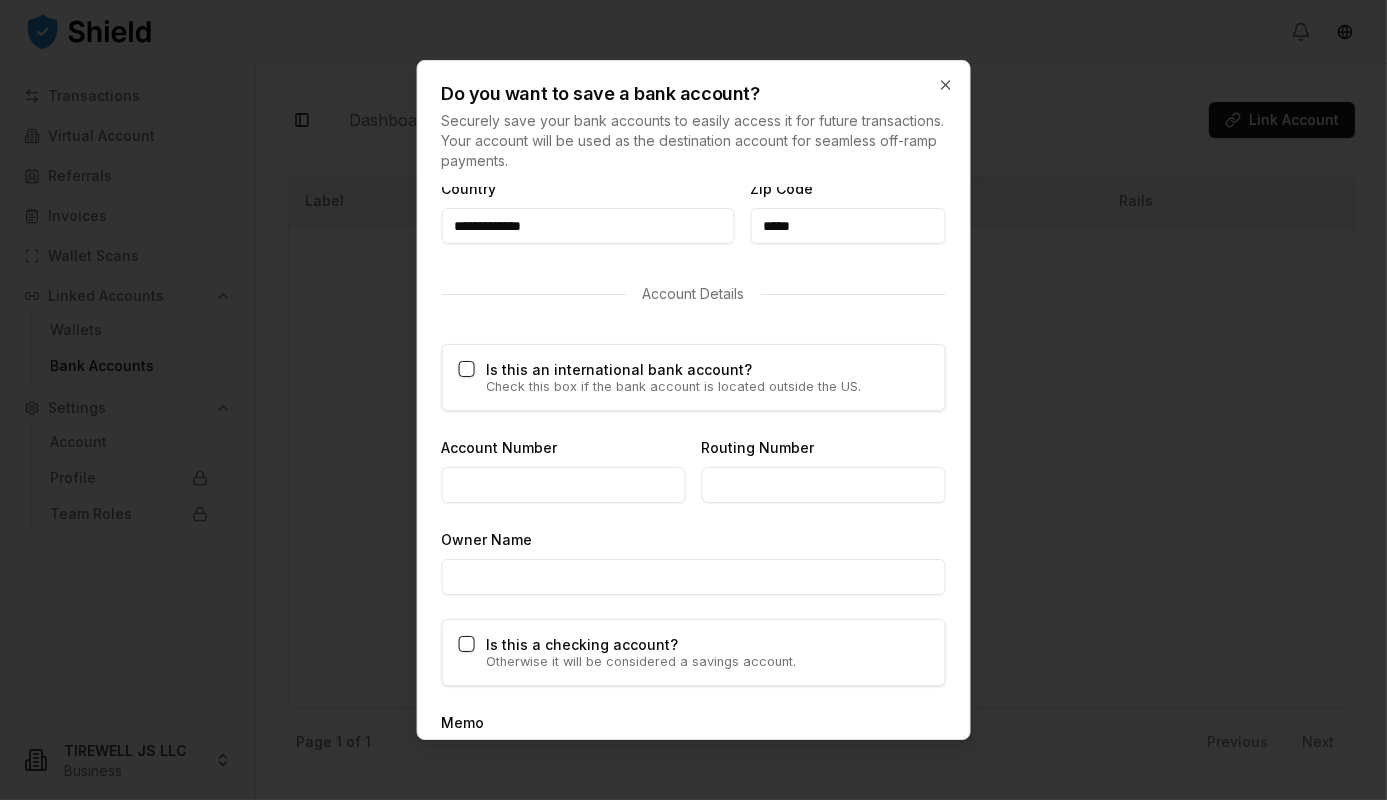 scroll, scrollTop: 1100, scrollLeft: 0, axis: vertical 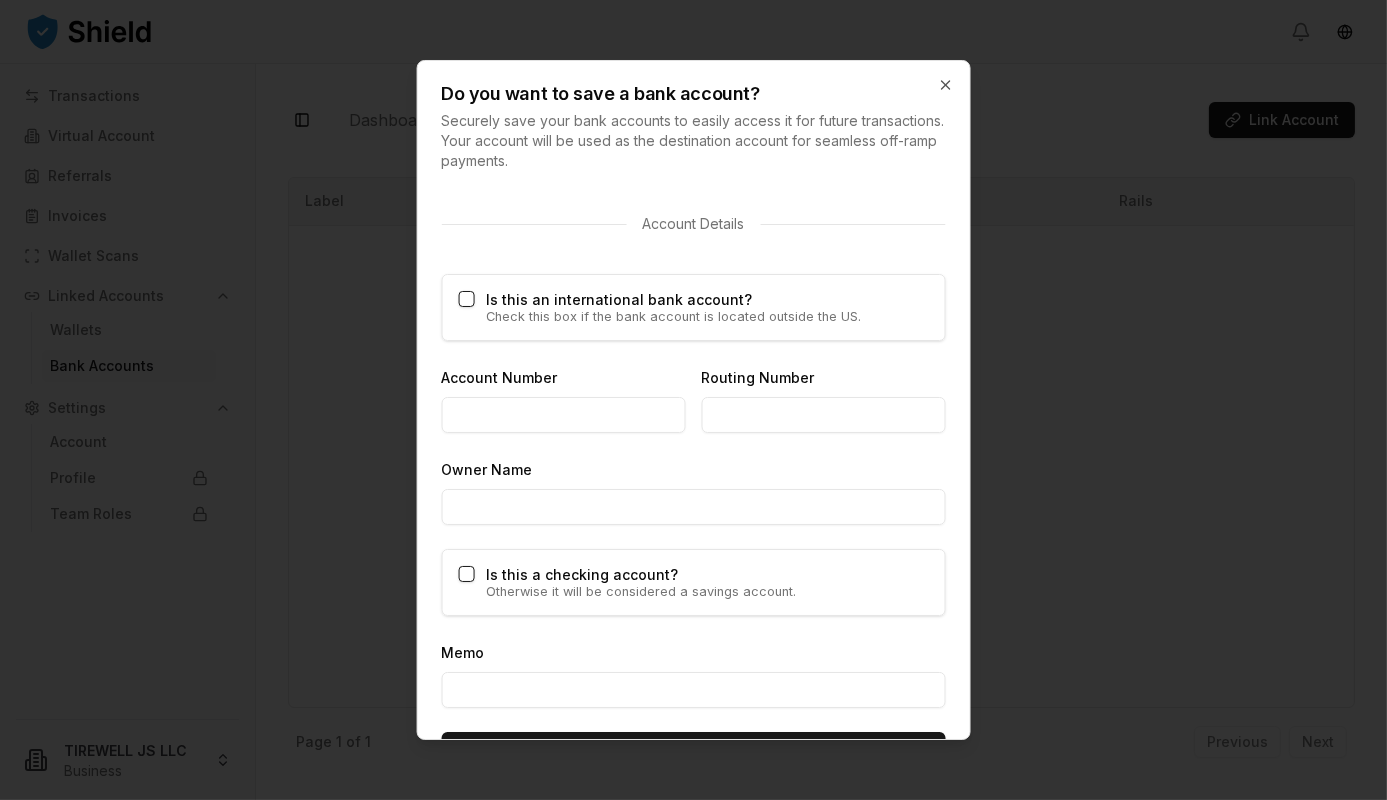 click on "Account Number" at bounding box center (563, 415) 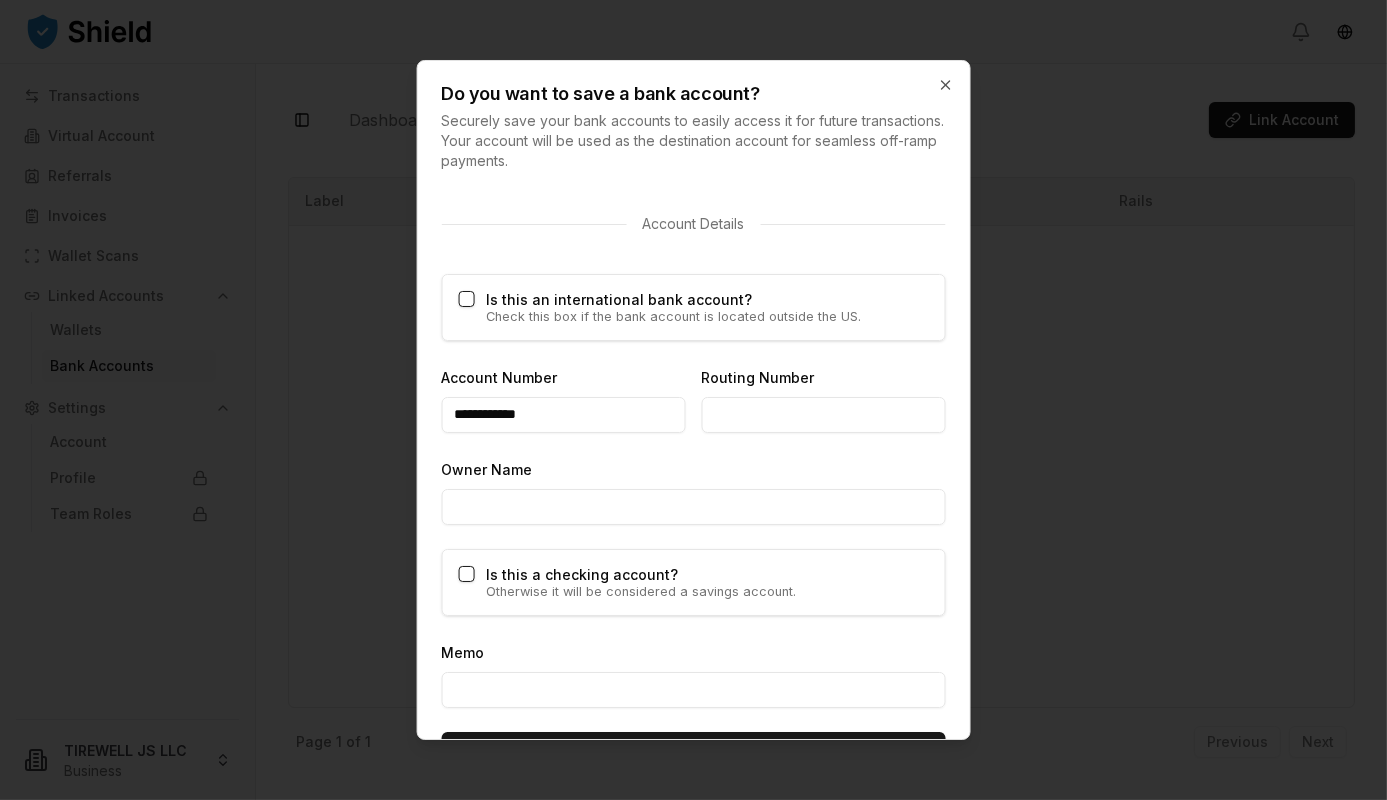 type on "**********" 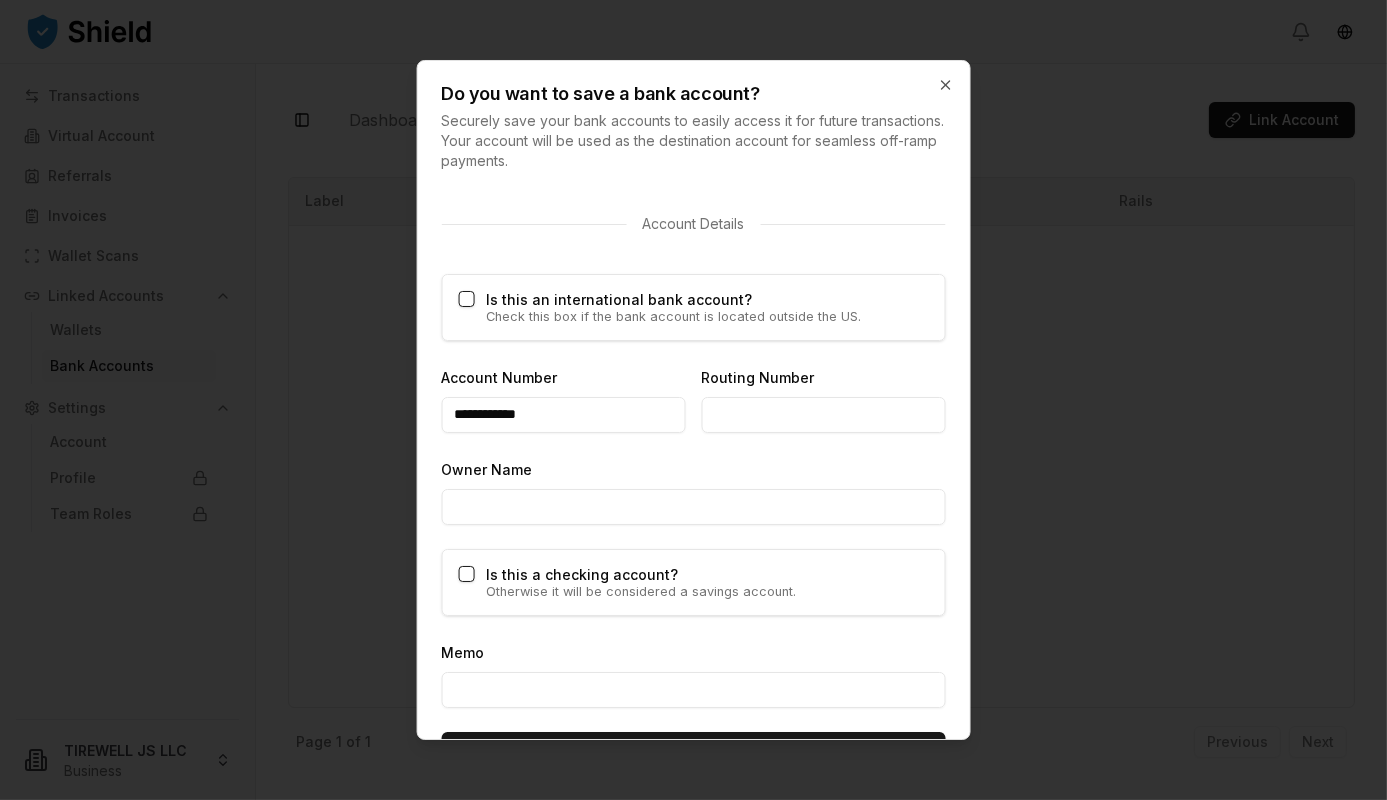 click on "Routing Number" at bounding box center [823, 415] 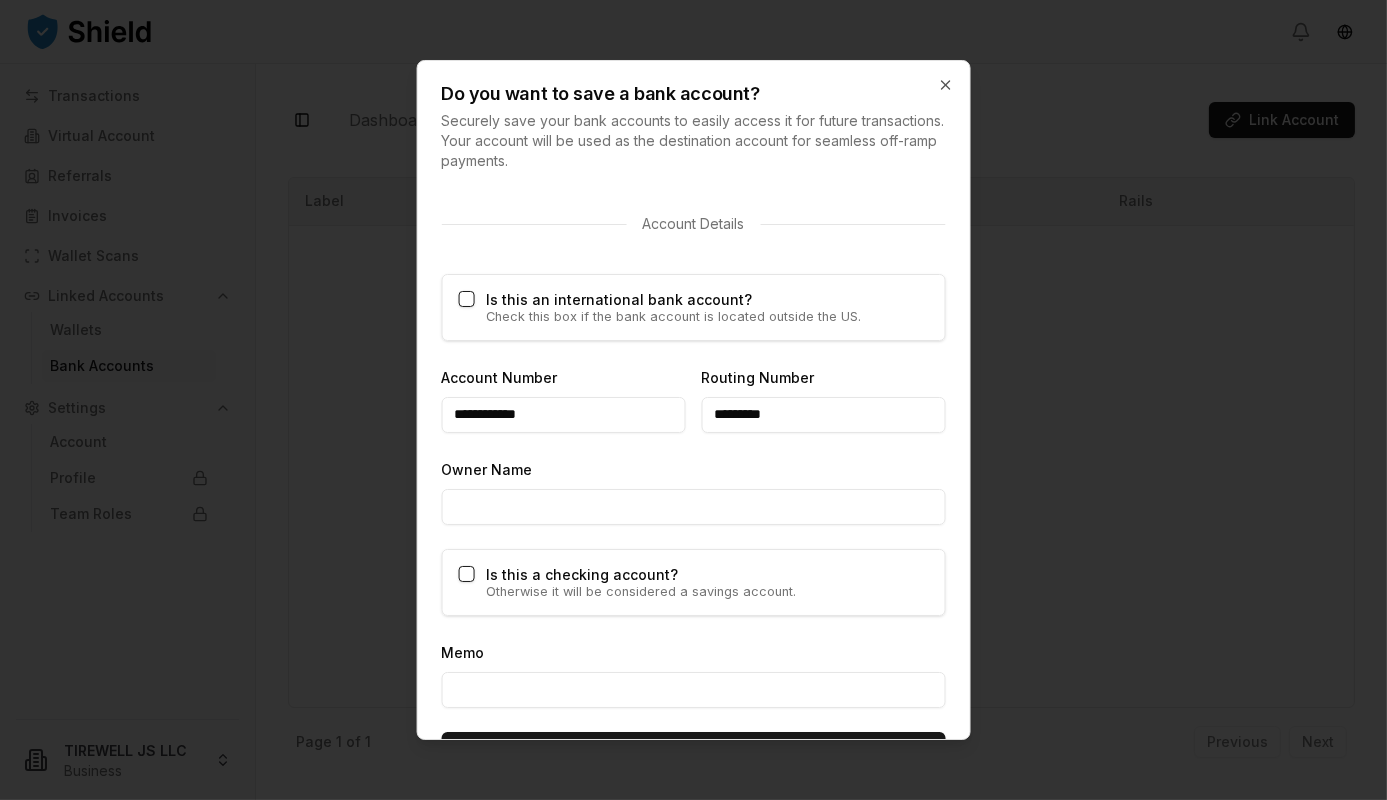 type on "*********" 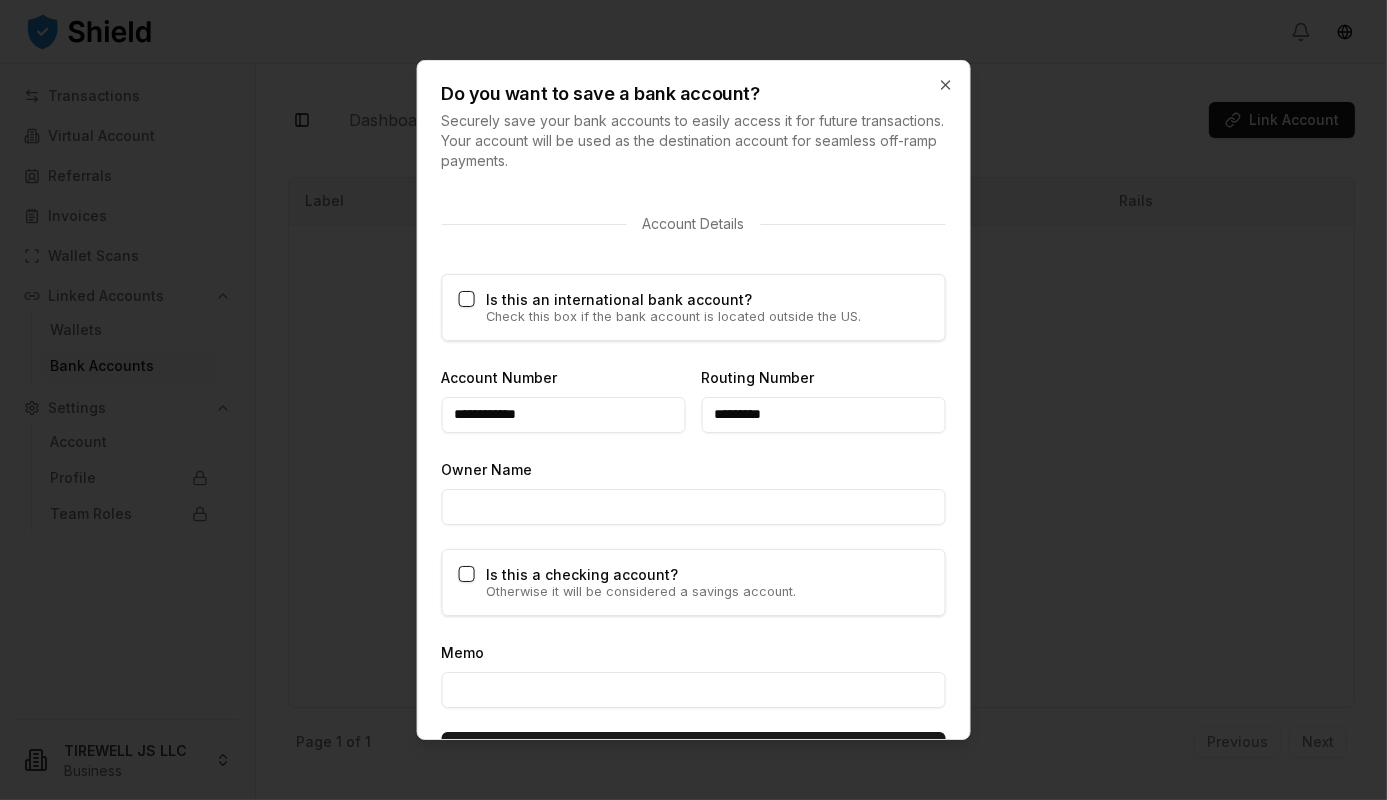 click on "Do you want to save a bank account? Securely save your bank accounts to easily access it for future transactions. Your account will be used as the destination account for seamless off-ramp payments." at bounding box center (693, 116) 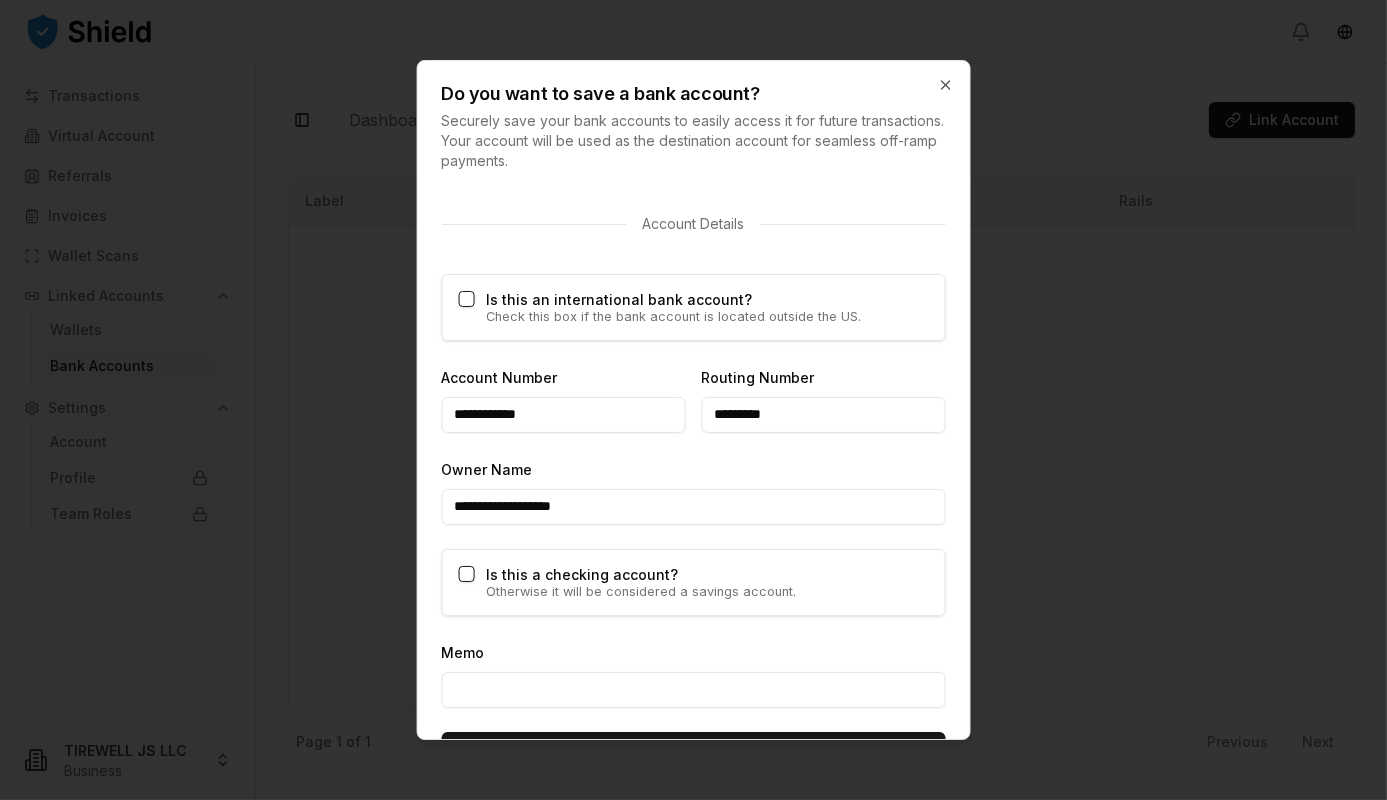drag, startPoint x: 543, startPoint y: 508, endPoint x: 502, endPoint y: 513, distance: 41.303753 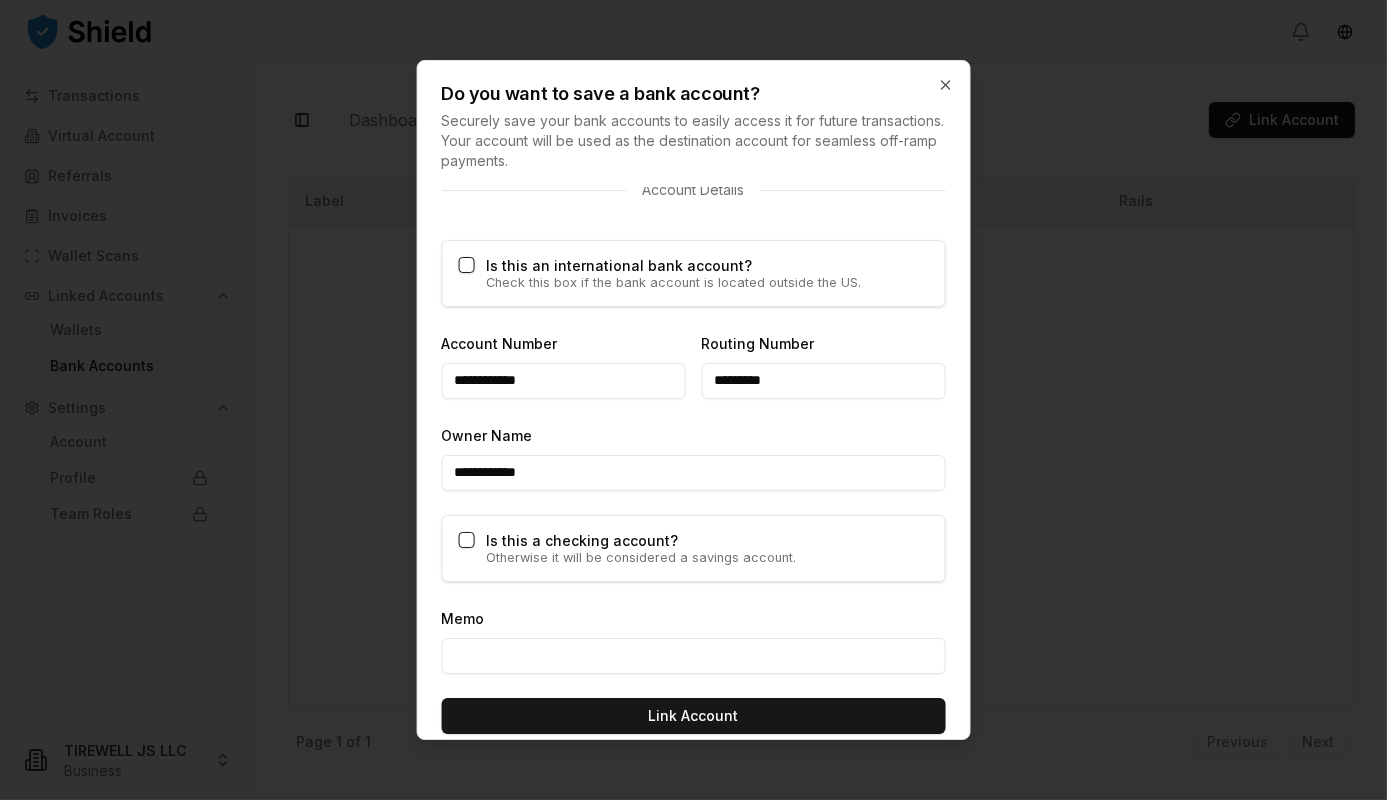scroll, scrollTop: 1152, scrollLeft: 0, axis: vertical 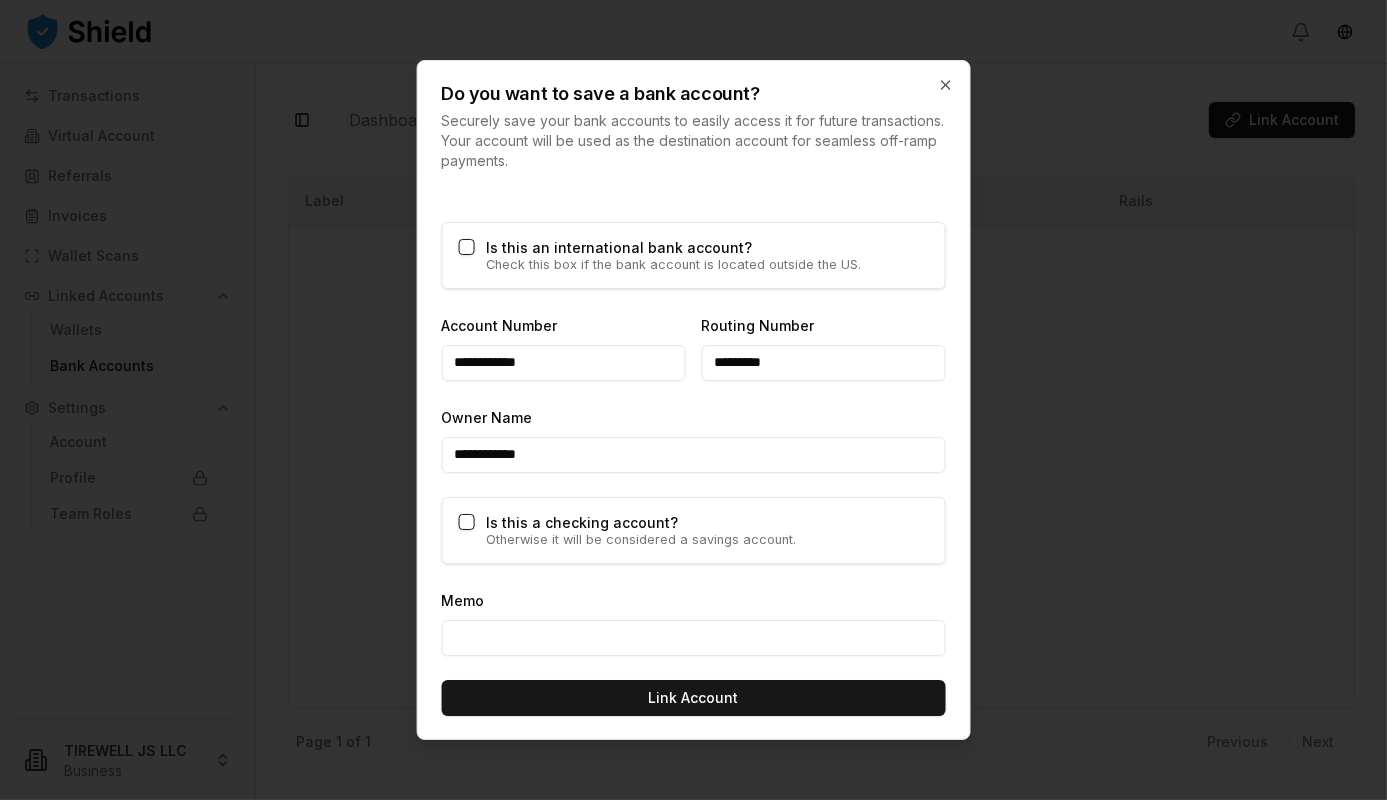 type on "**********" 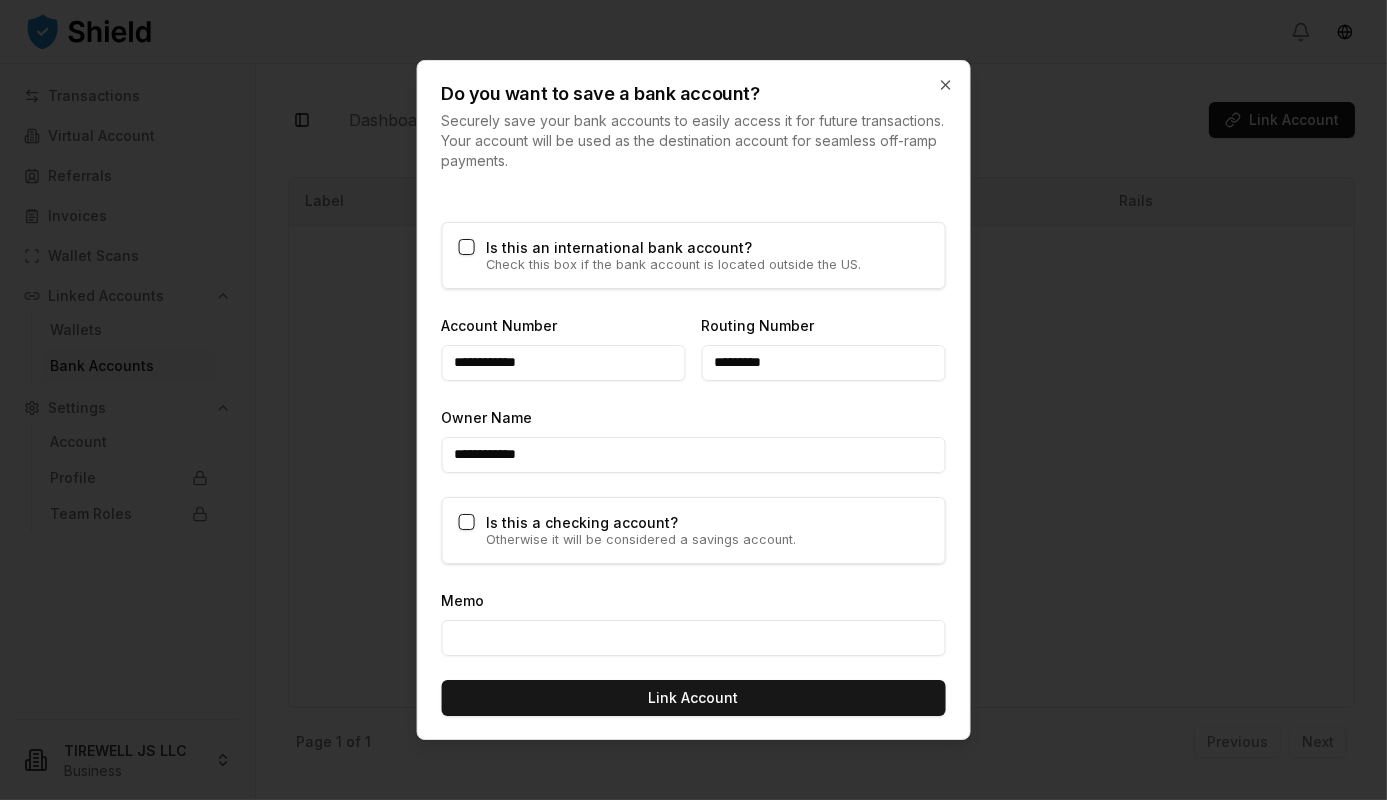 click on "Is this a checking account?" at bounding box center (466, 522) 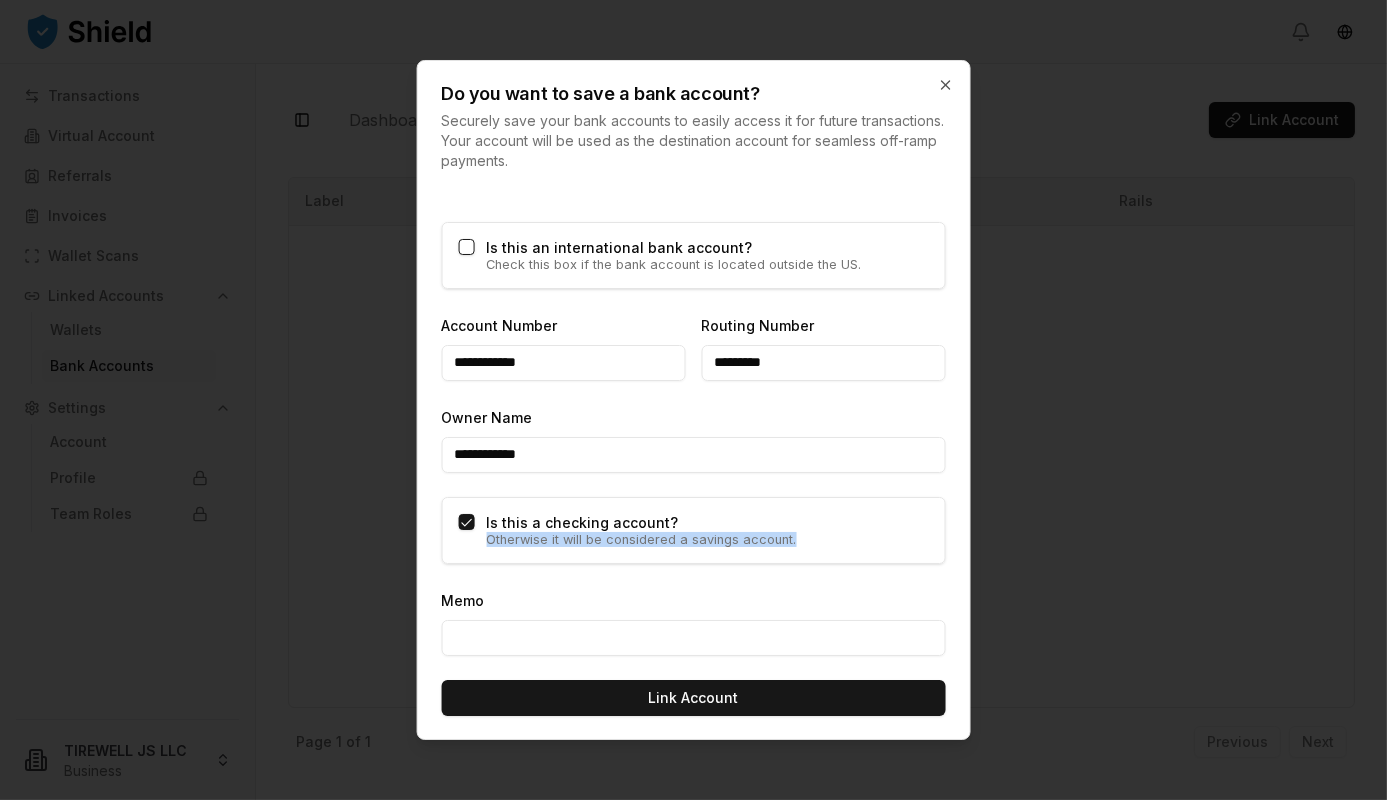 drag, startPoint x: 486, startPoint y: 541, endPoint x: 798, endPoint y: 532, distance: 312.1298 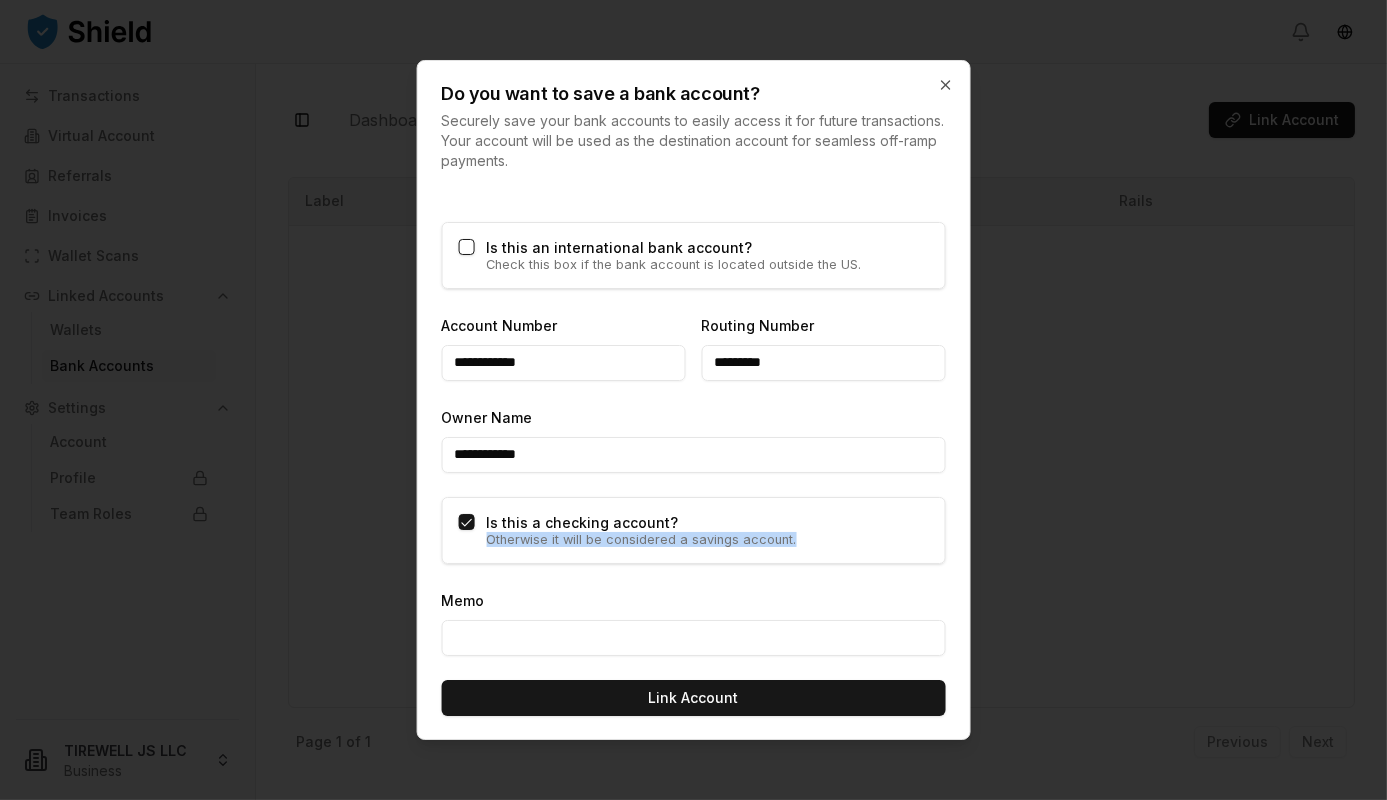 copy on "Otherwise it will be considered a savings account." 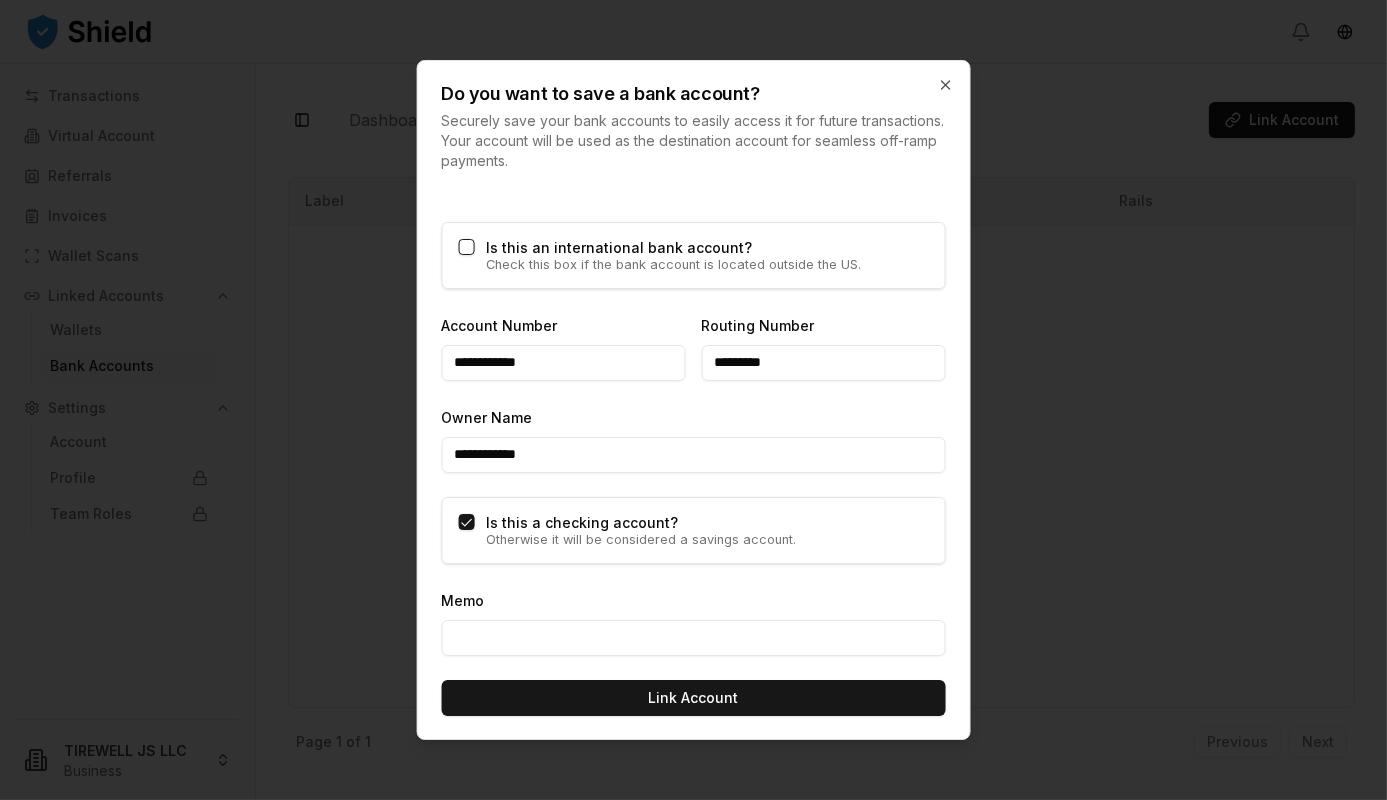 click on "Memo" at bounding box center (693, 622) 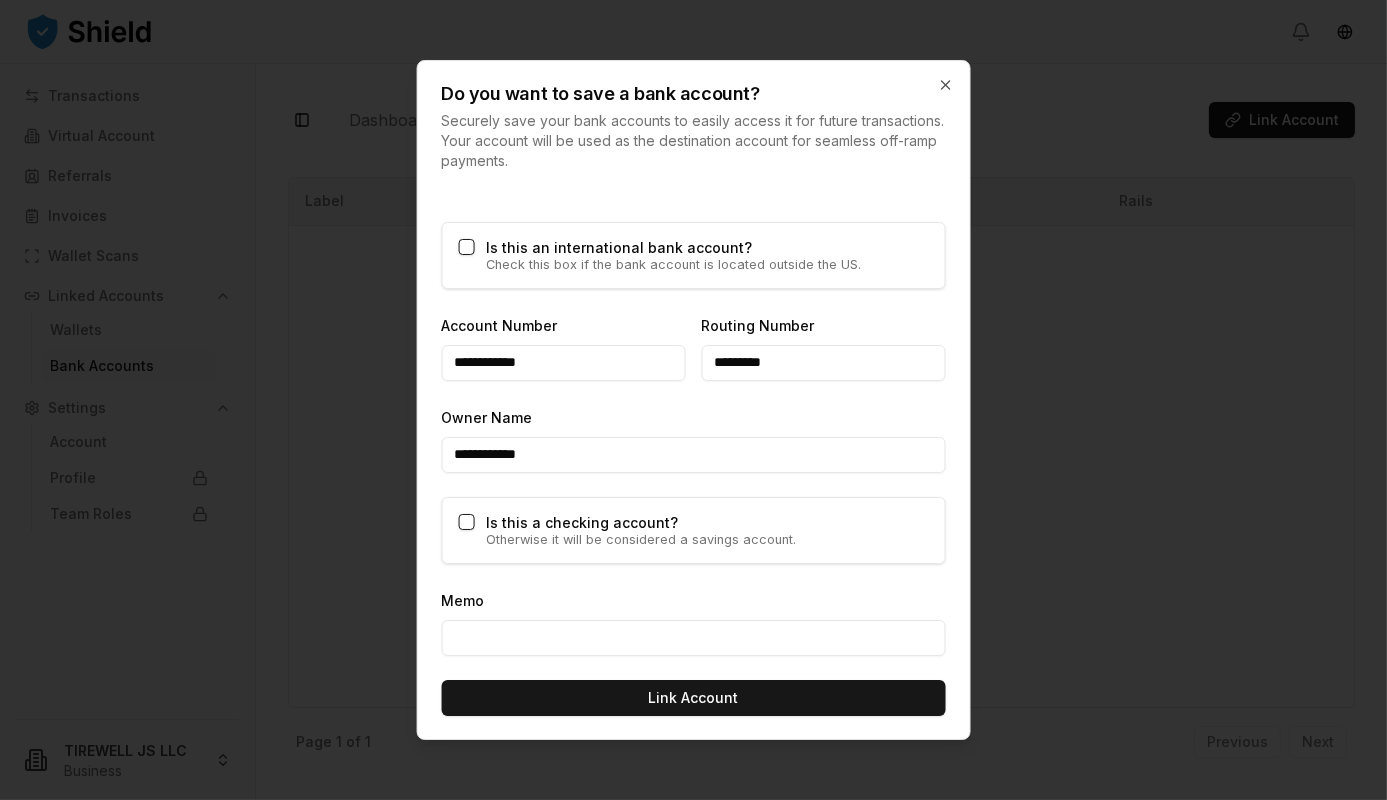 click on "Is this a checking account?" at bounding box center [466, 522] 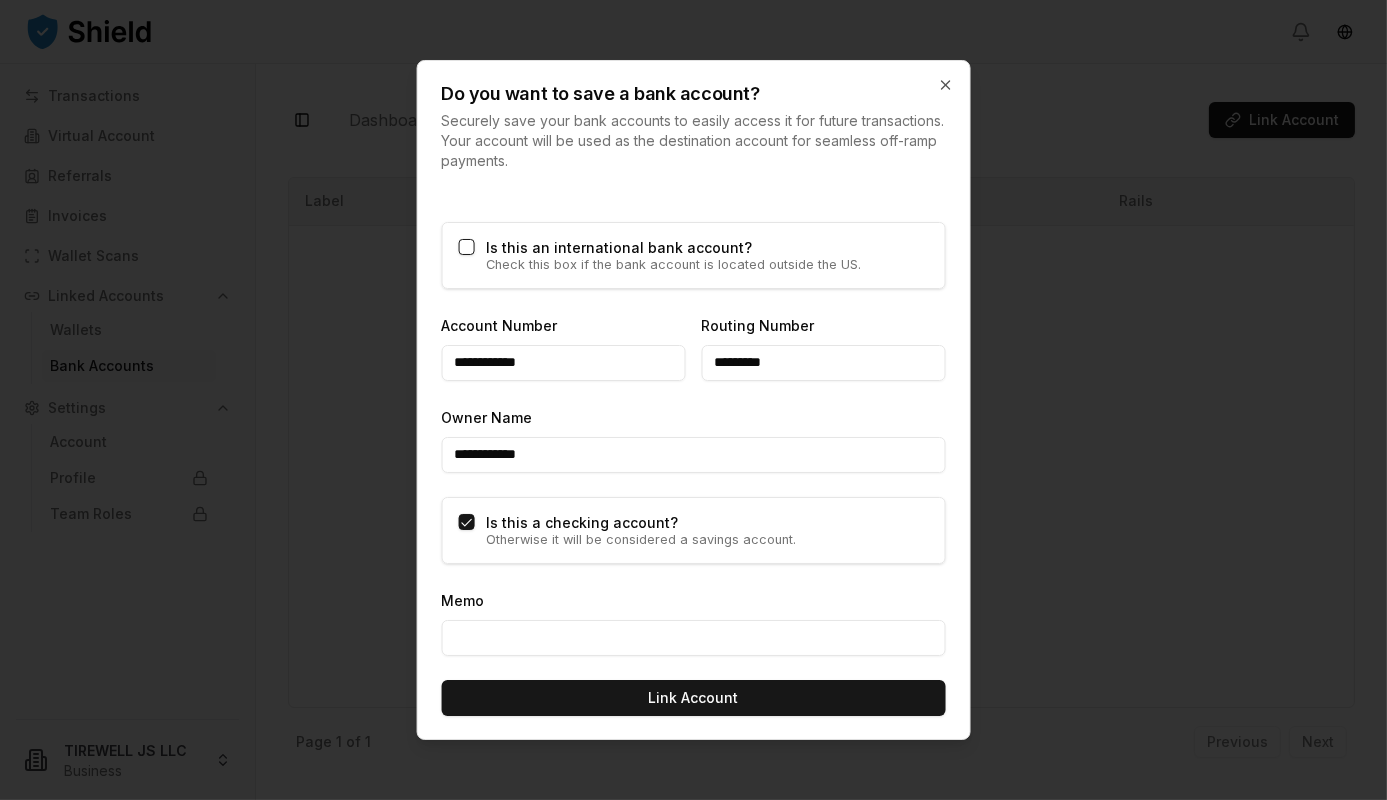 click on "Memo" at bounding box center (693, 622) 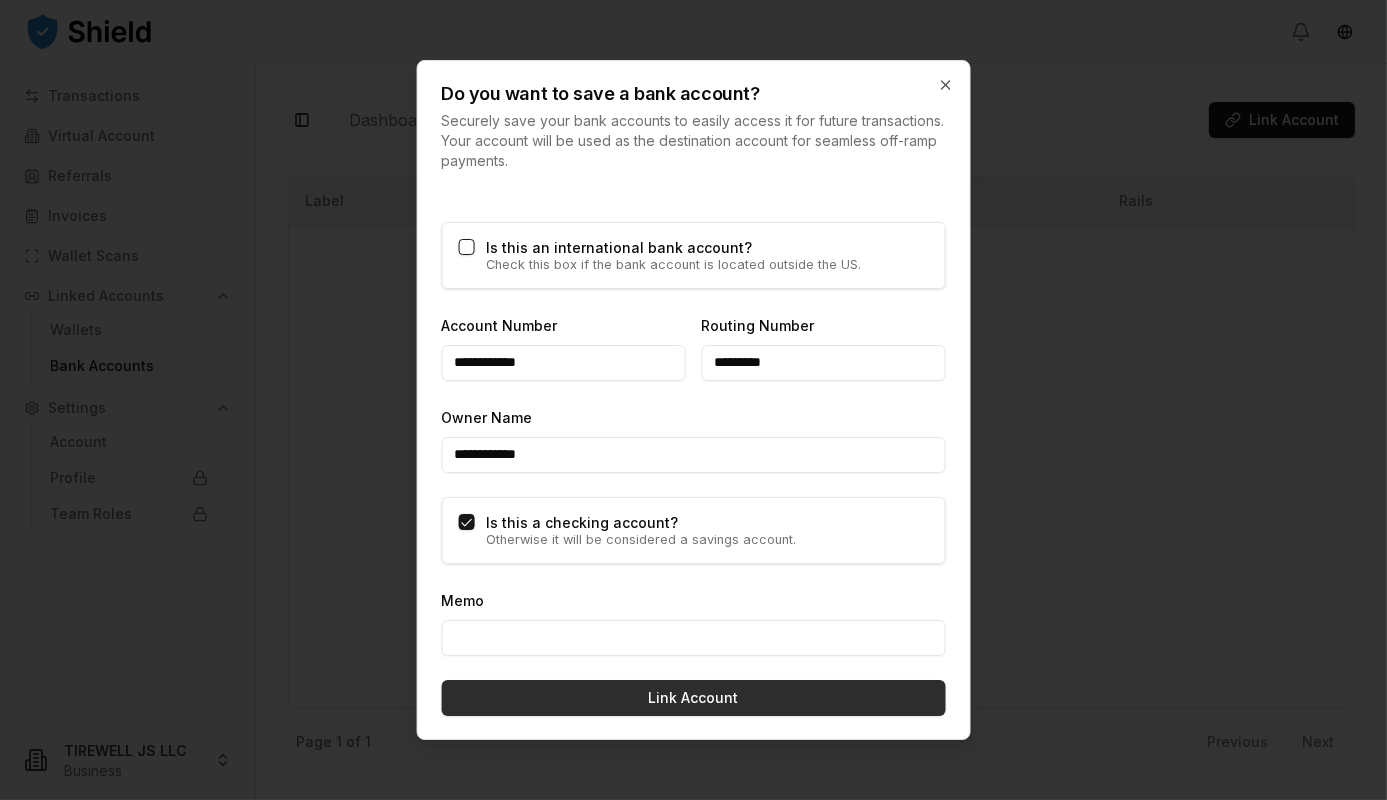 click on "Link Account" at bounding box center [693, 698] 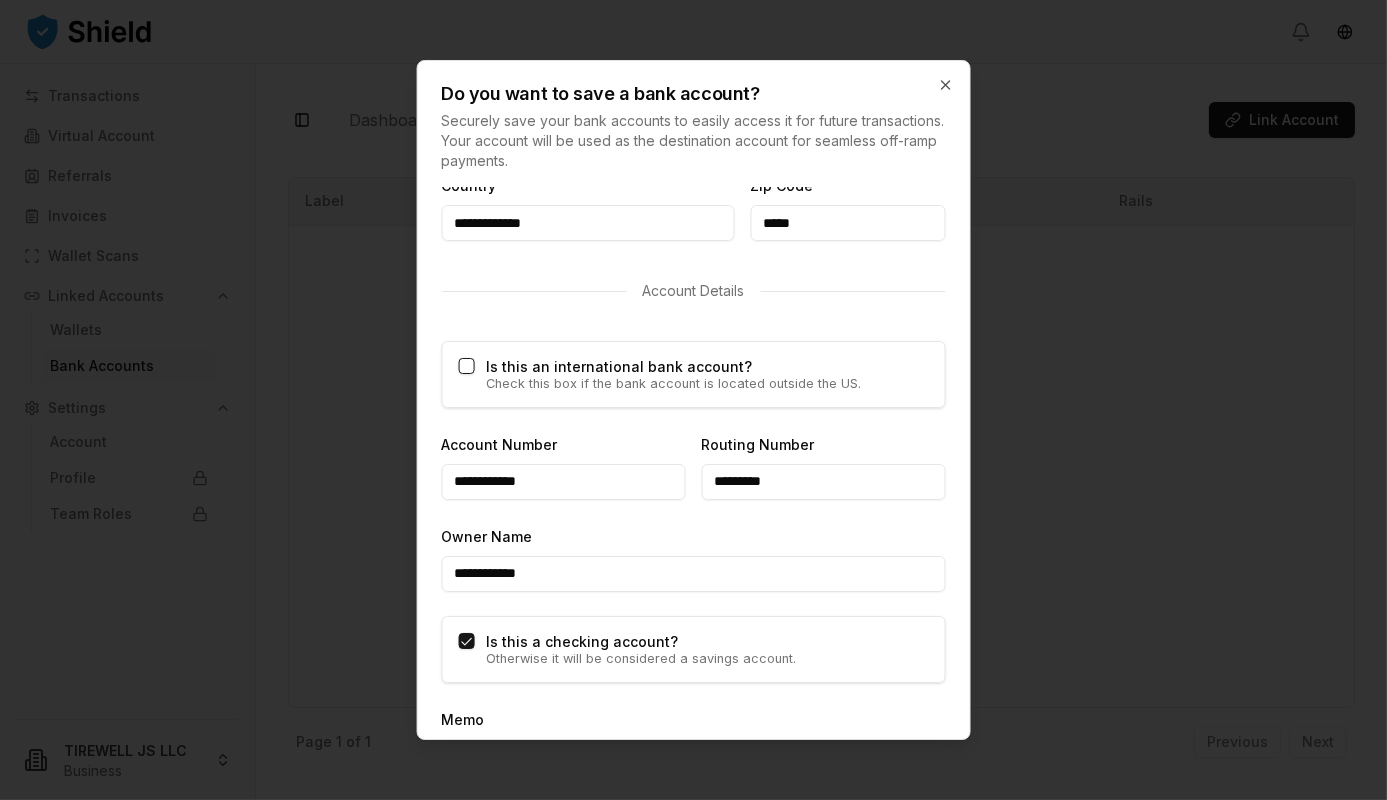 scroll, scrollTop: 1100, scrollLeft: 0, axis: vertical 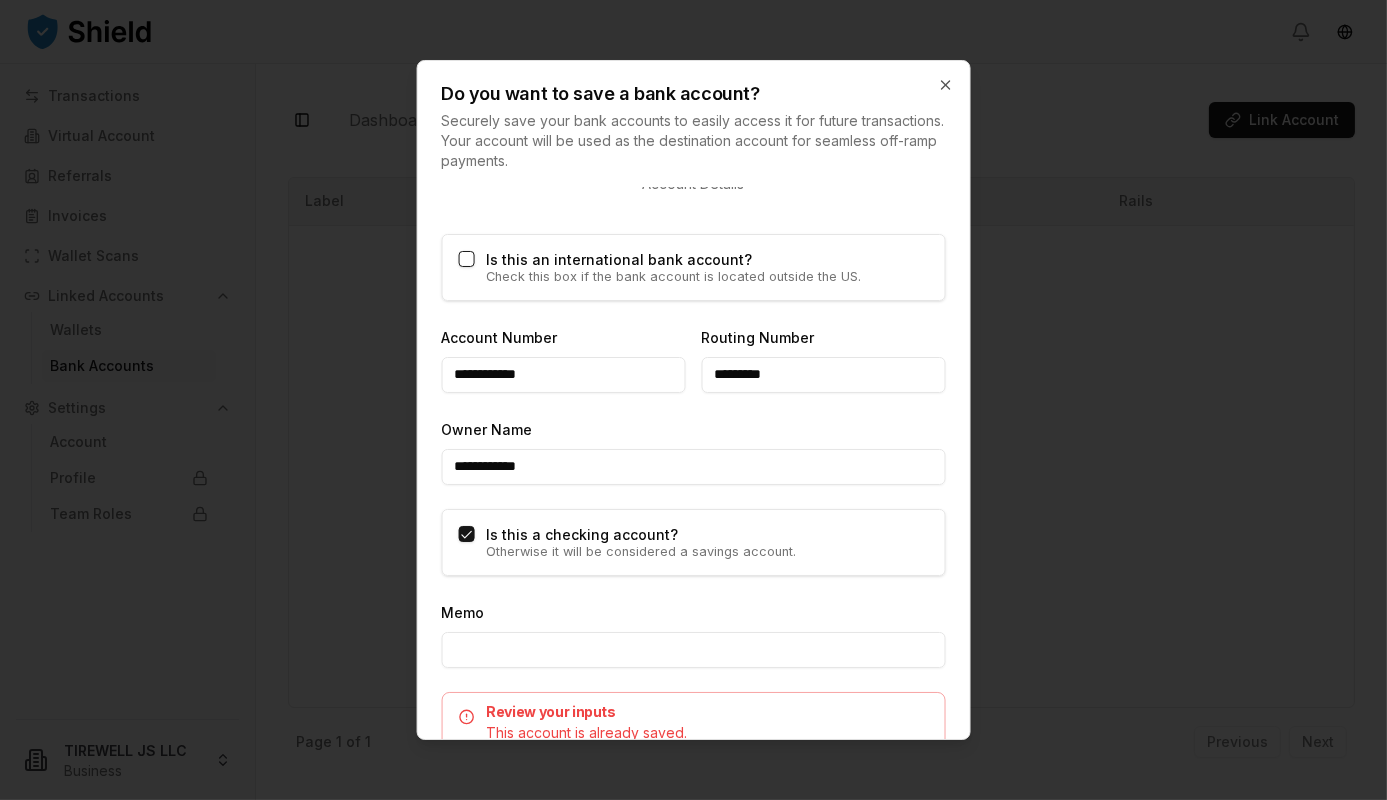 click on "**********" at bounding box center [563, 375] 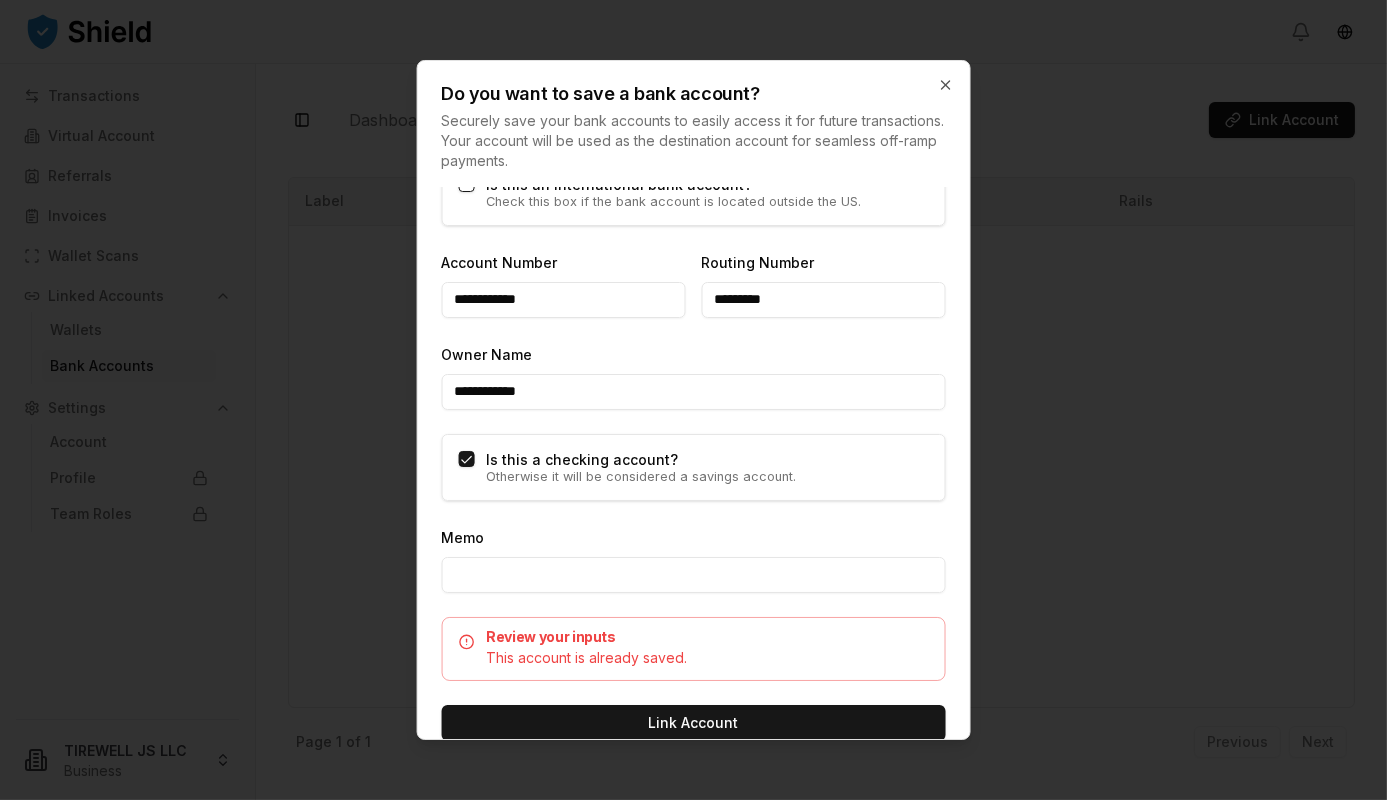 scroll, scrollTop: 1283, scrollLeft: 0, axis: vertical 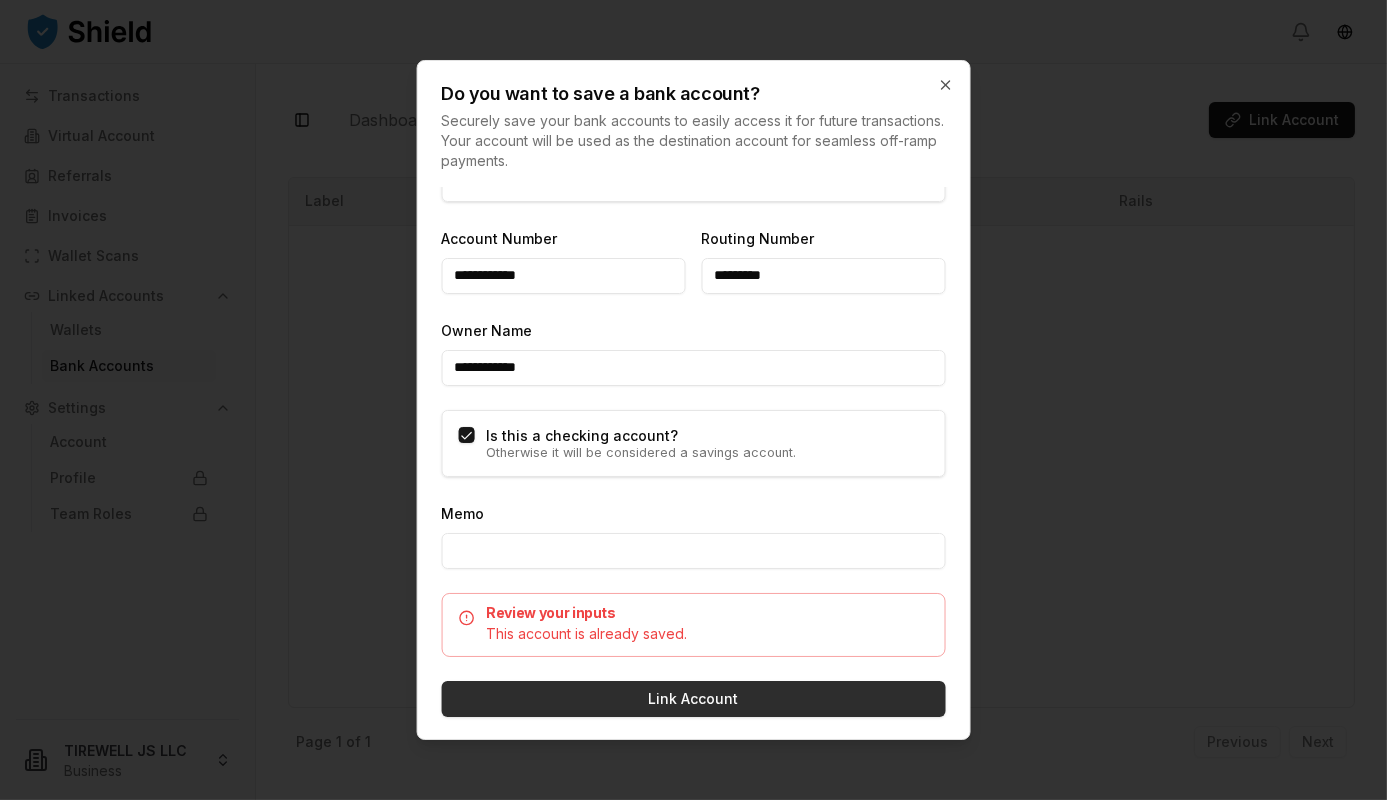 click on "Link Account" at bounding box center [693, 699] 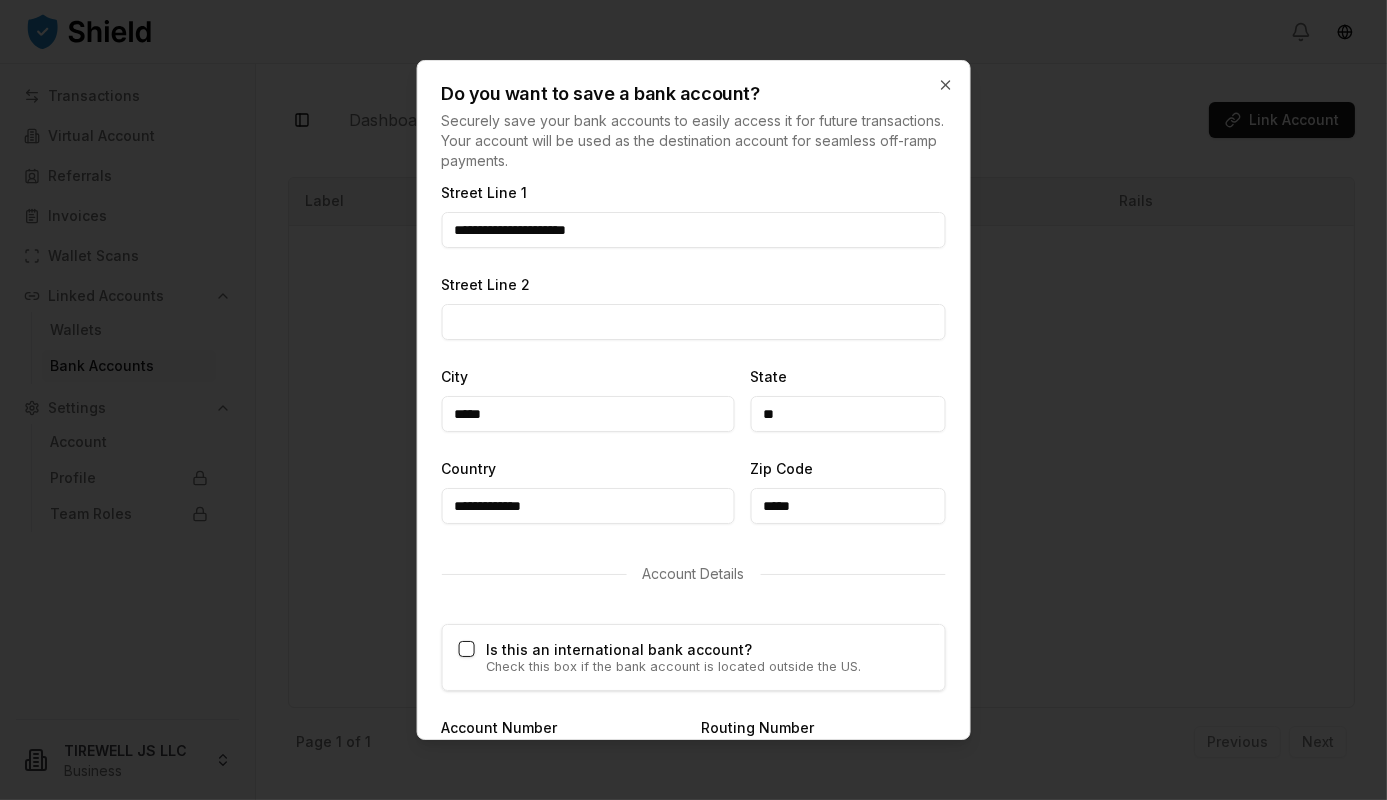 scroll, scrollTop: 783, scrollLeft: 0, axis: vertical 